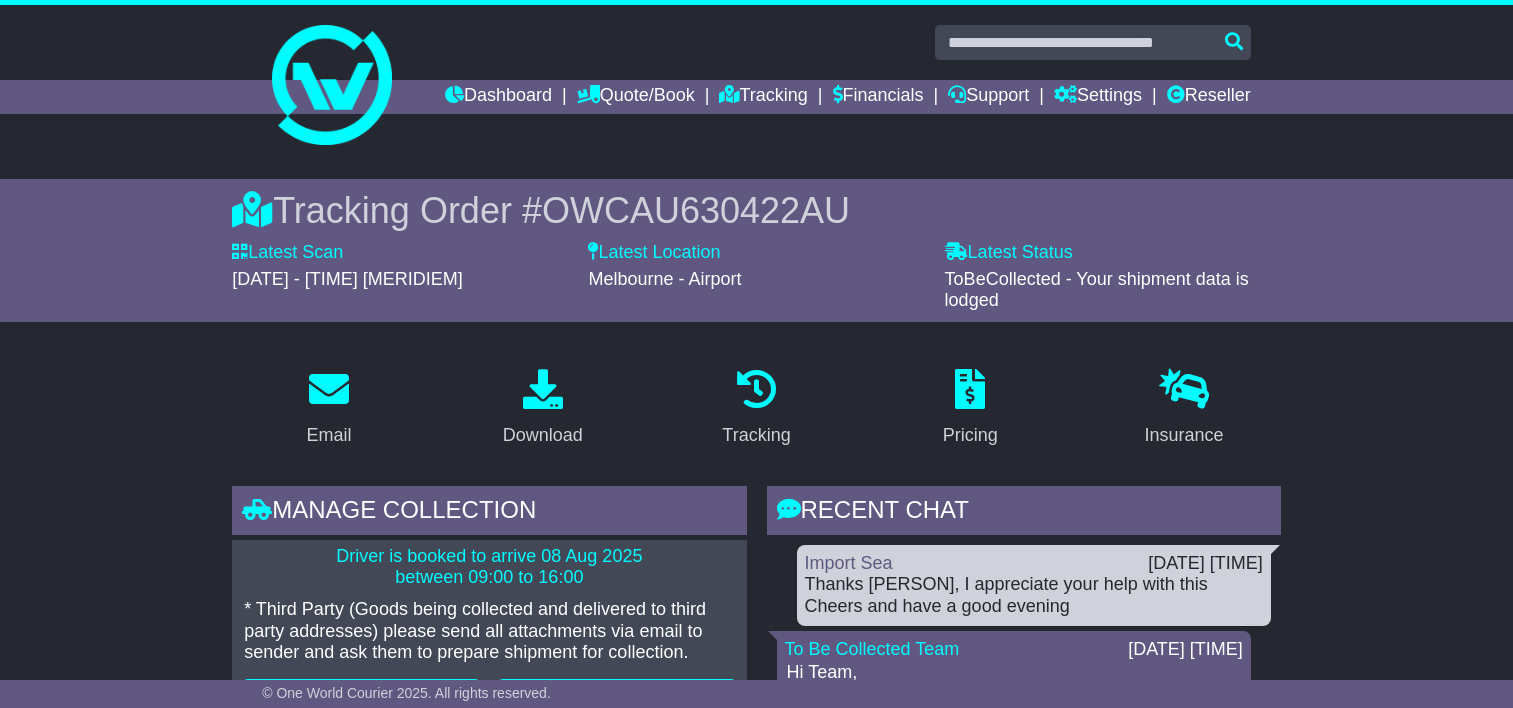 scroll, scrollTop: 100, scrollLeft: 0, axis: vertical 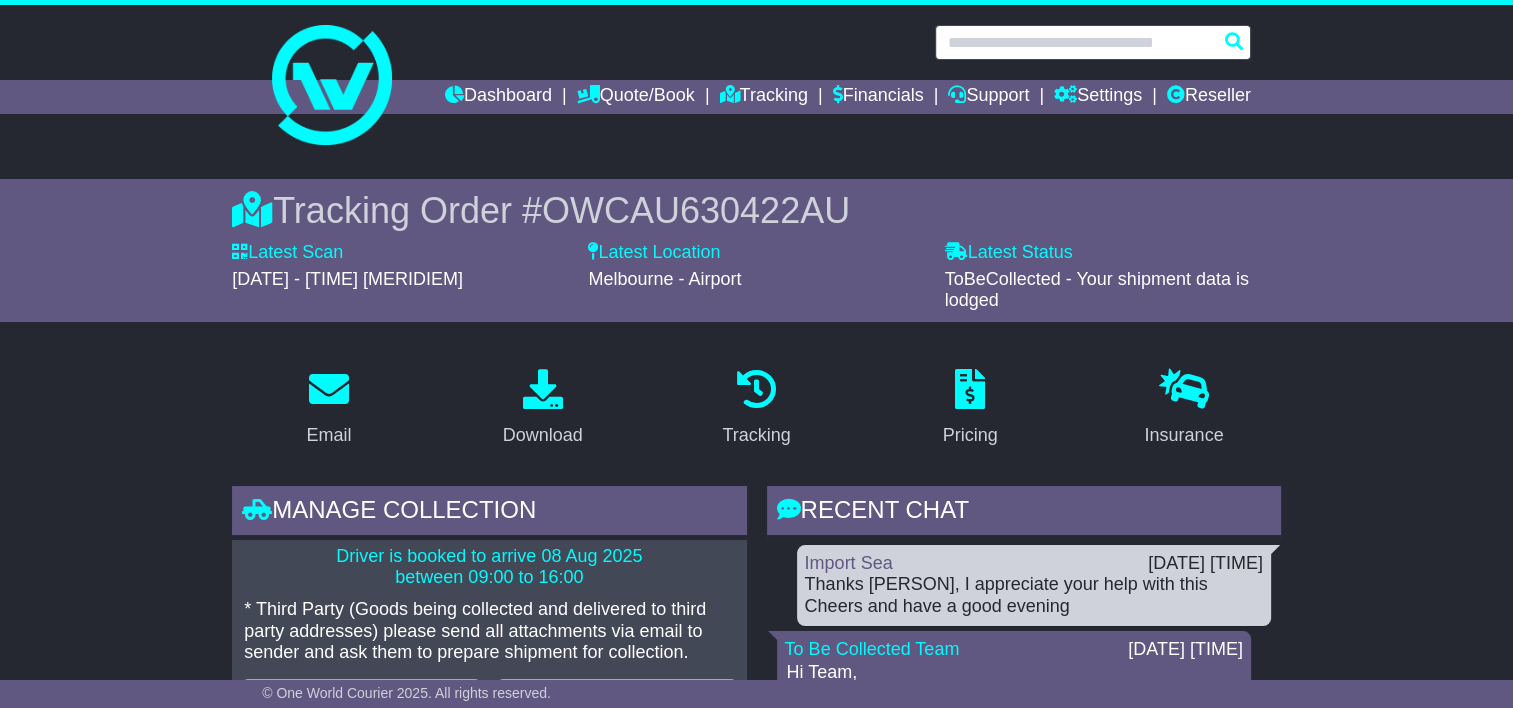 click at bounding box center [1093, 42] 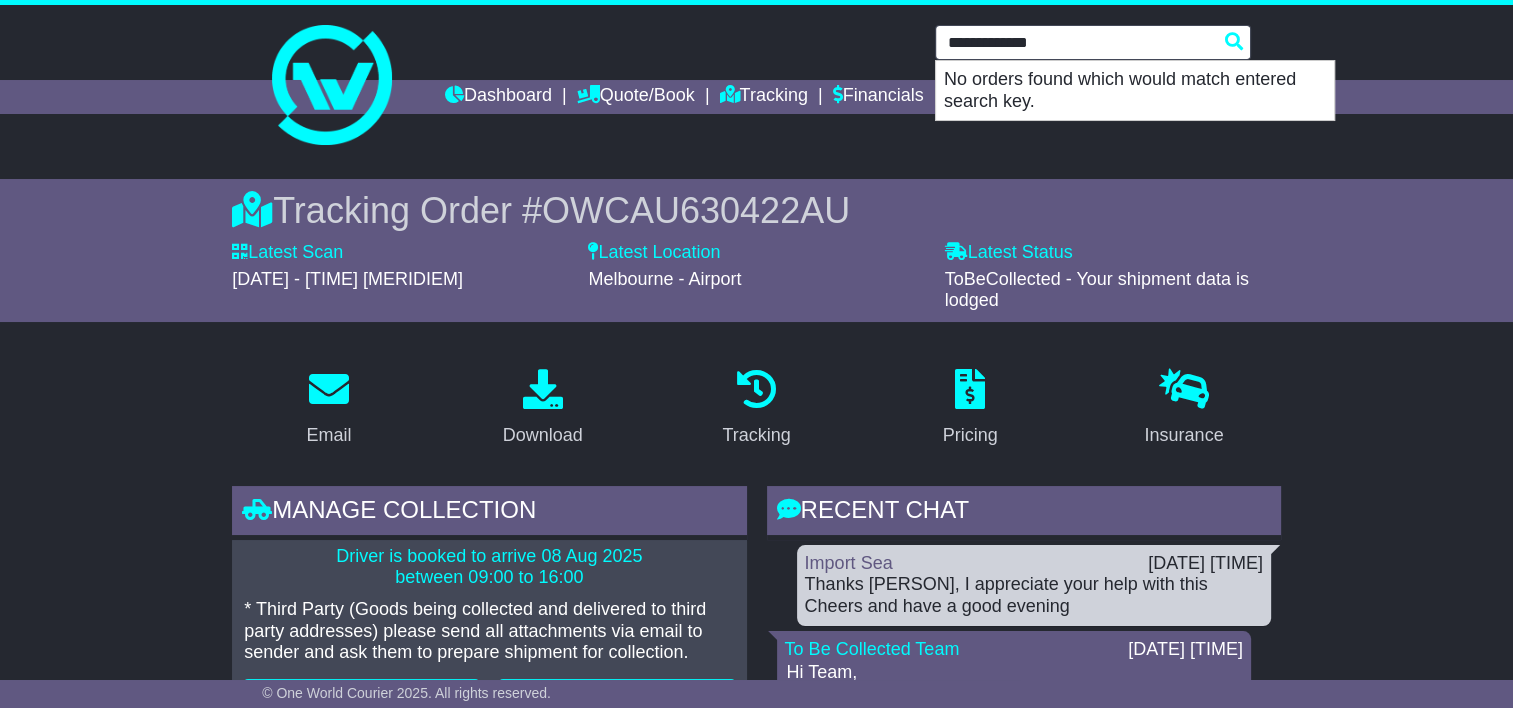 type on "**********" 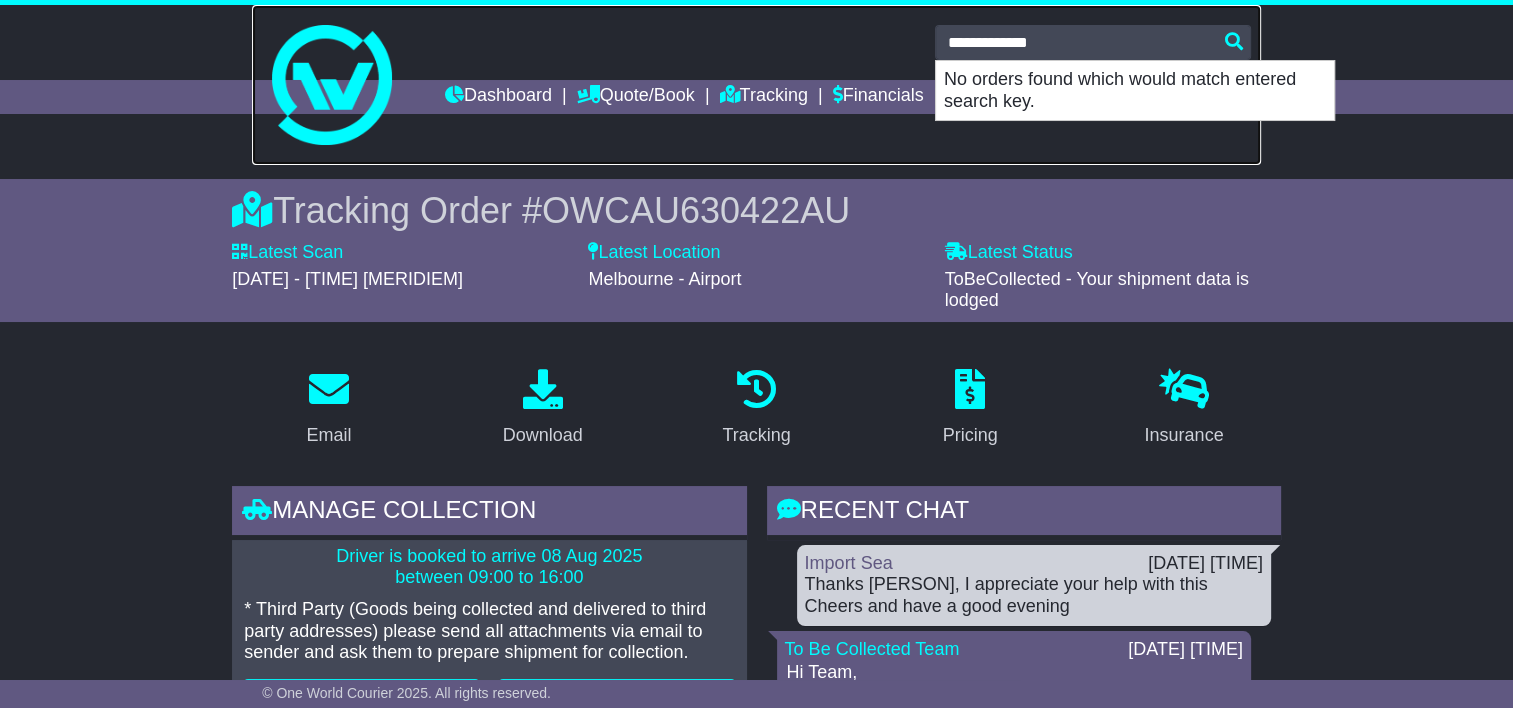click at bounding box center [756, 85] 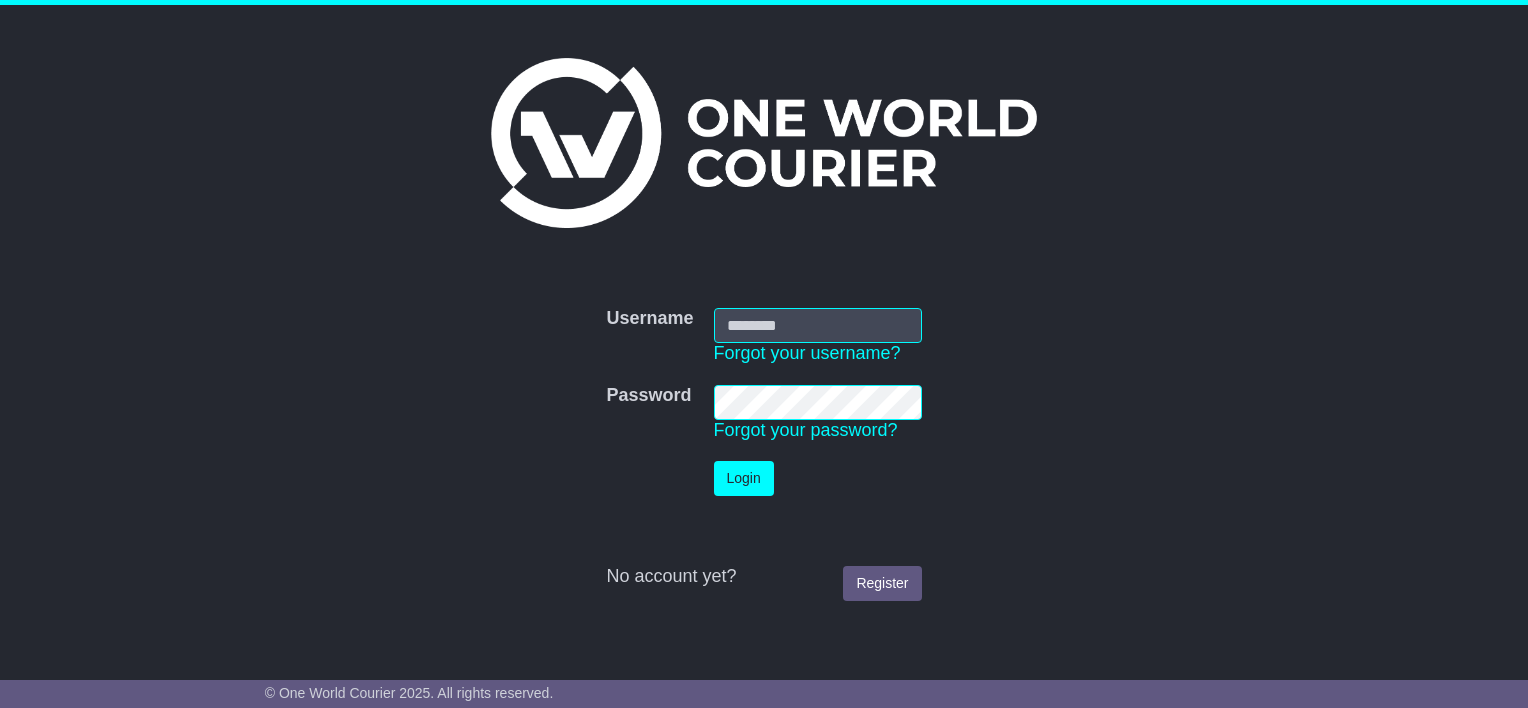 scroll, scrollTop: 0, scrollLeft: 0, axis: both 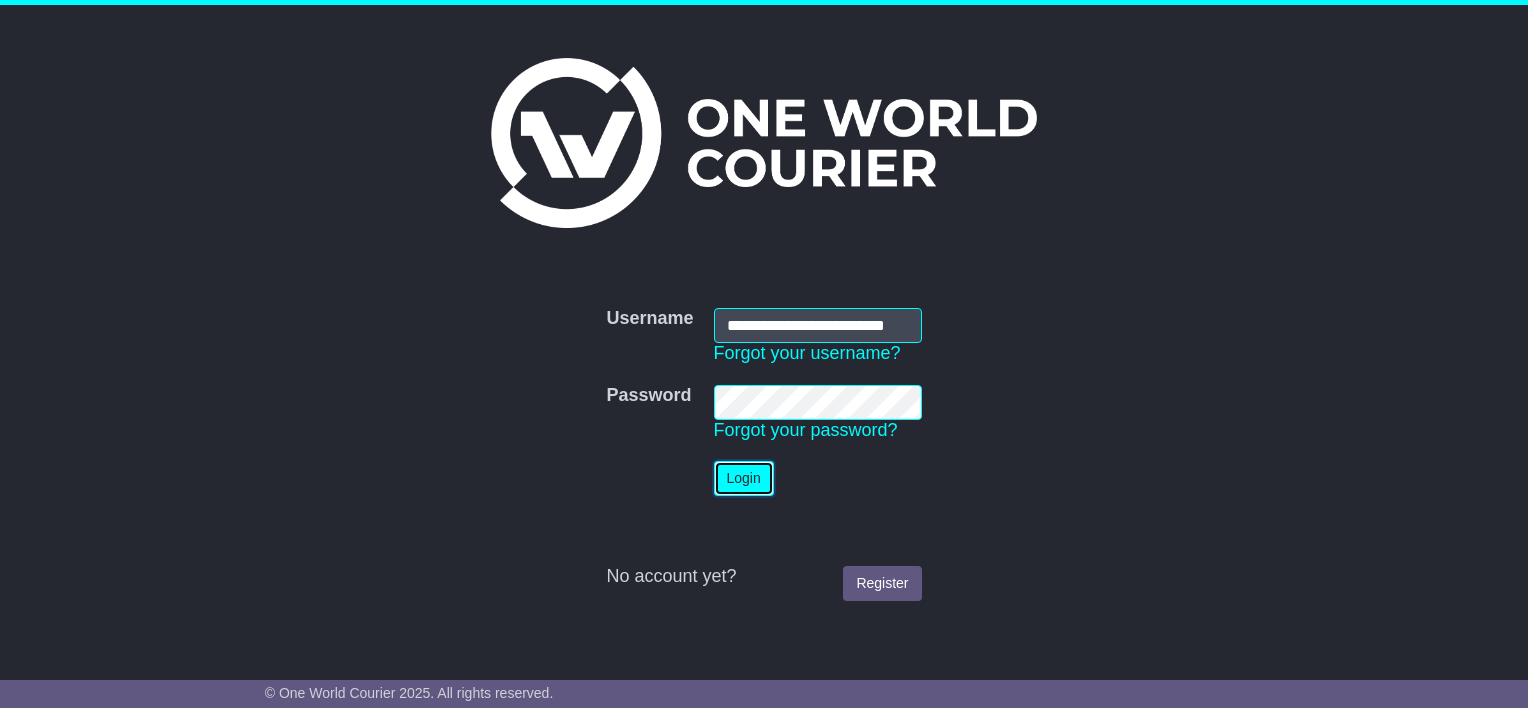 click on "Login" at bounding box center [744, 478] 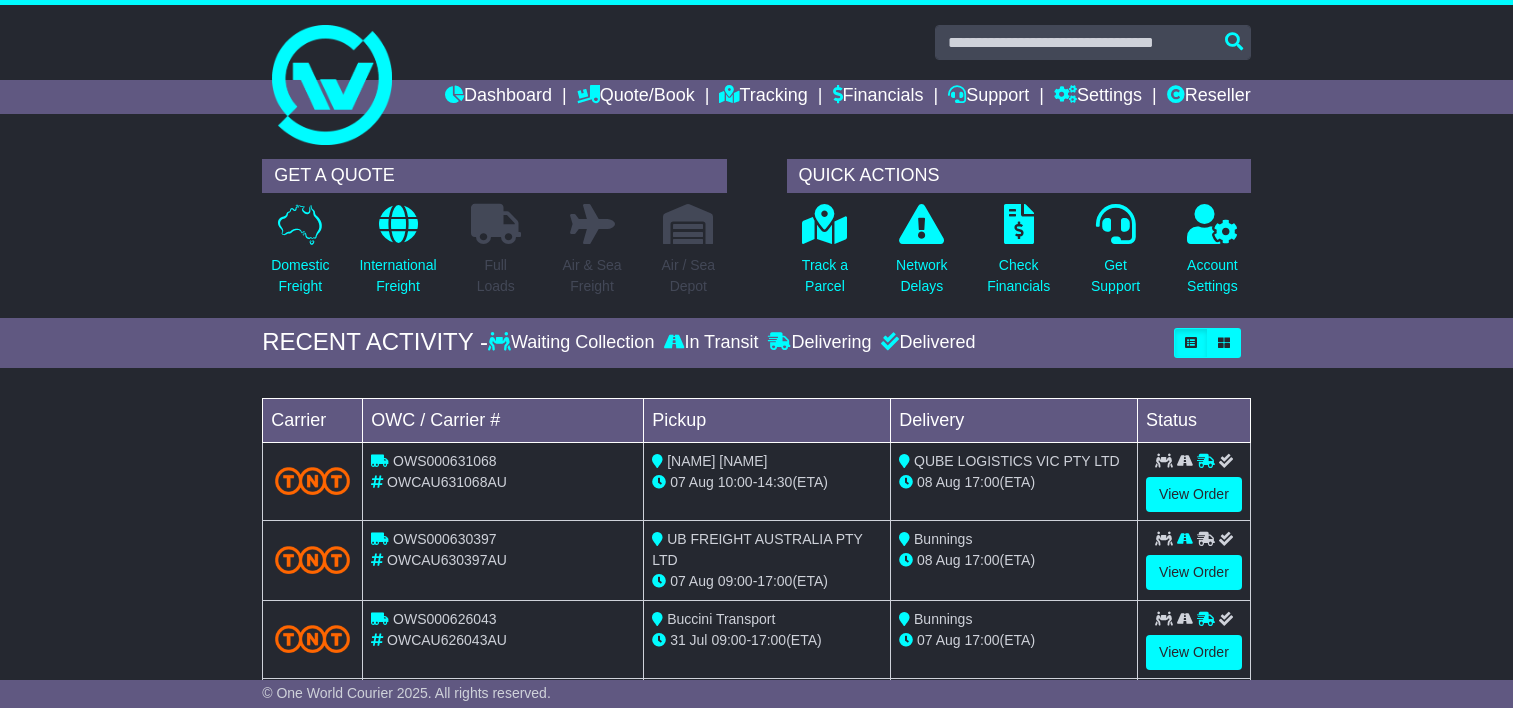 scroll, scrollTop: 0, scrollLeft: 0, axis: both 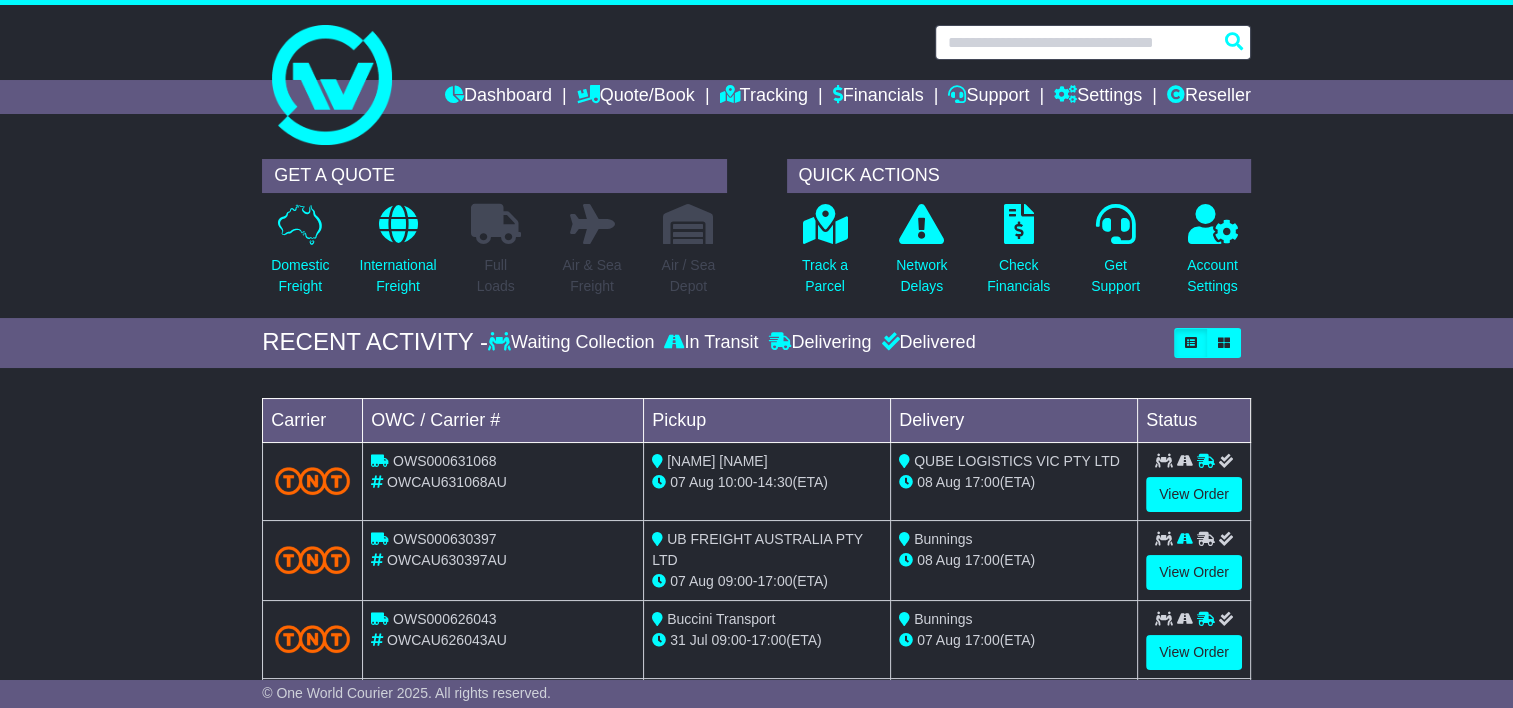 click at bounding box center (1093, 42) 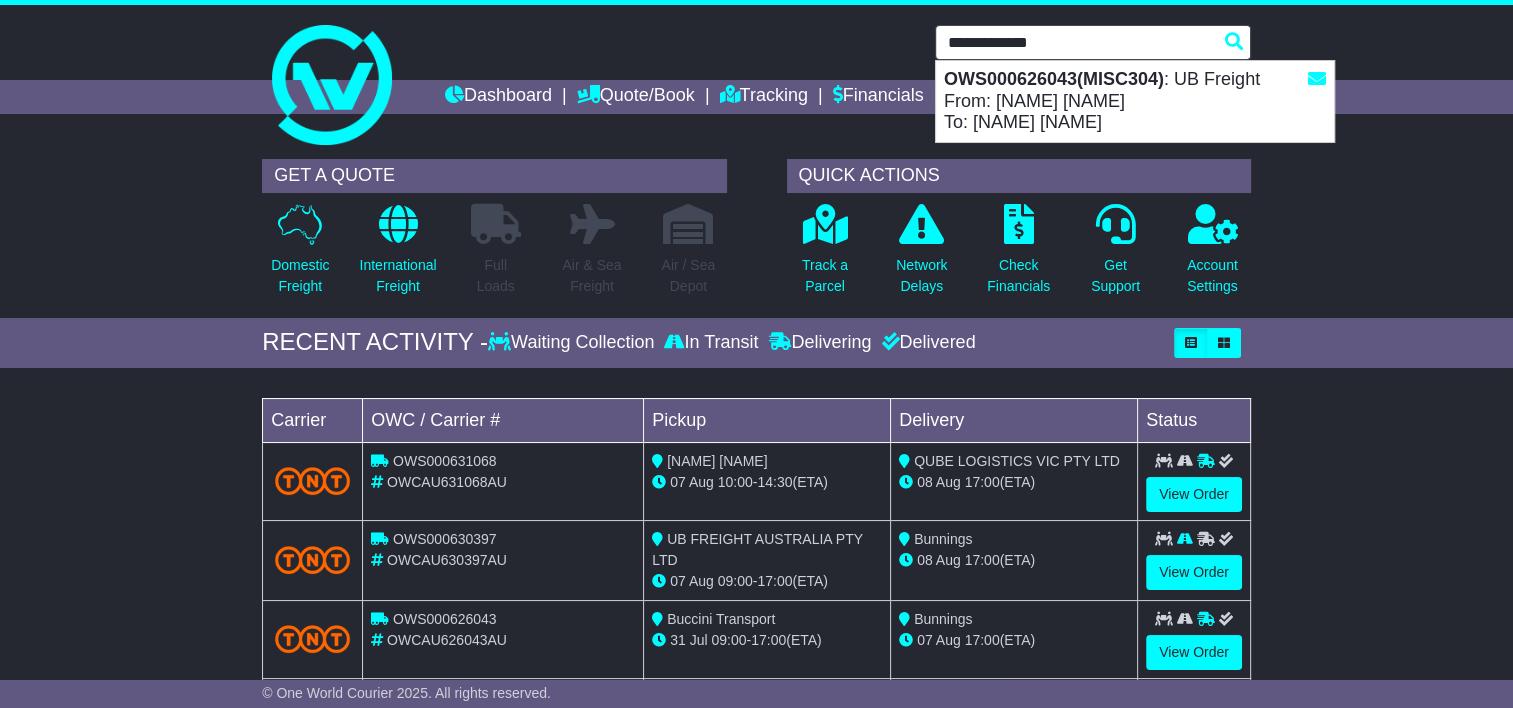 click on "OWS000626043(MISC304)" at bounding box center (1054, 79) 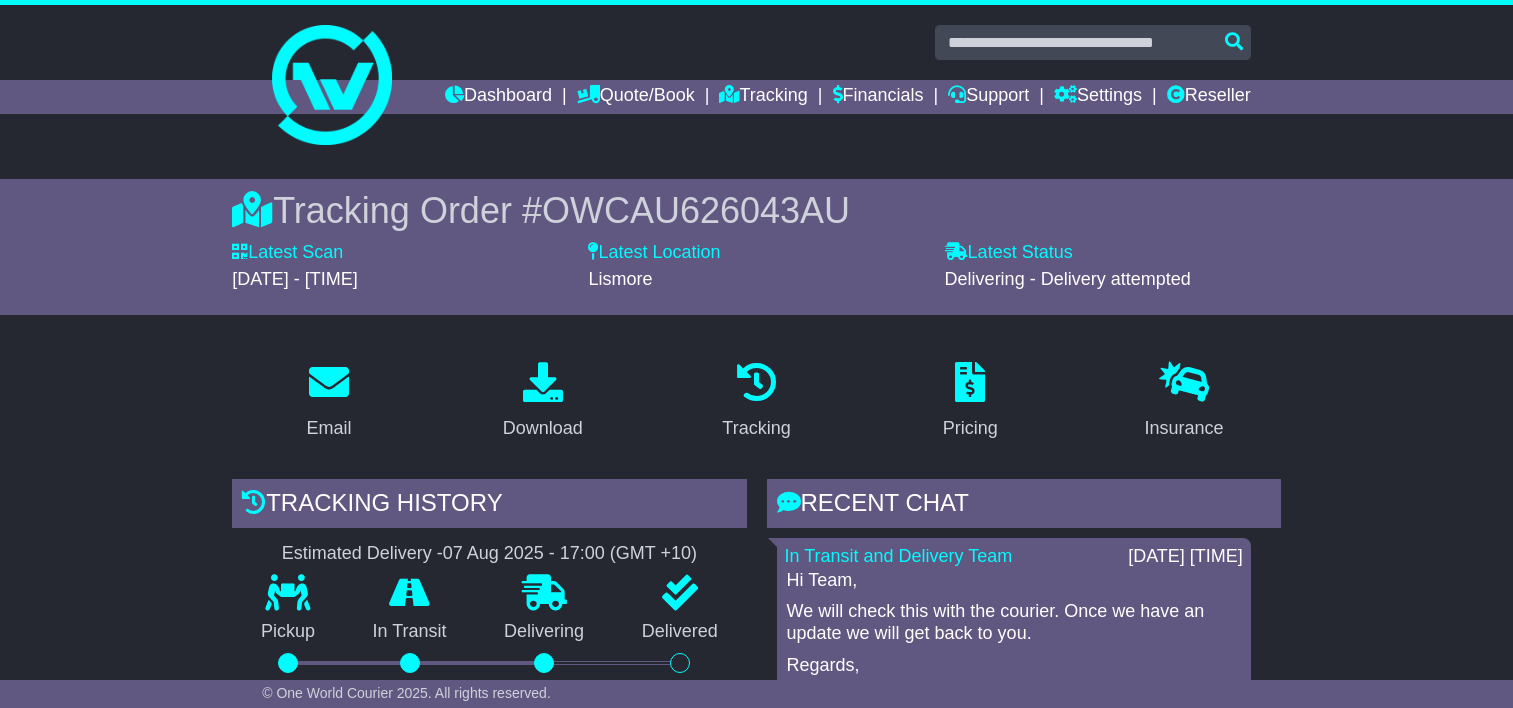 scroll, scrollTop: 0, scrollLeft: 0, axis: both 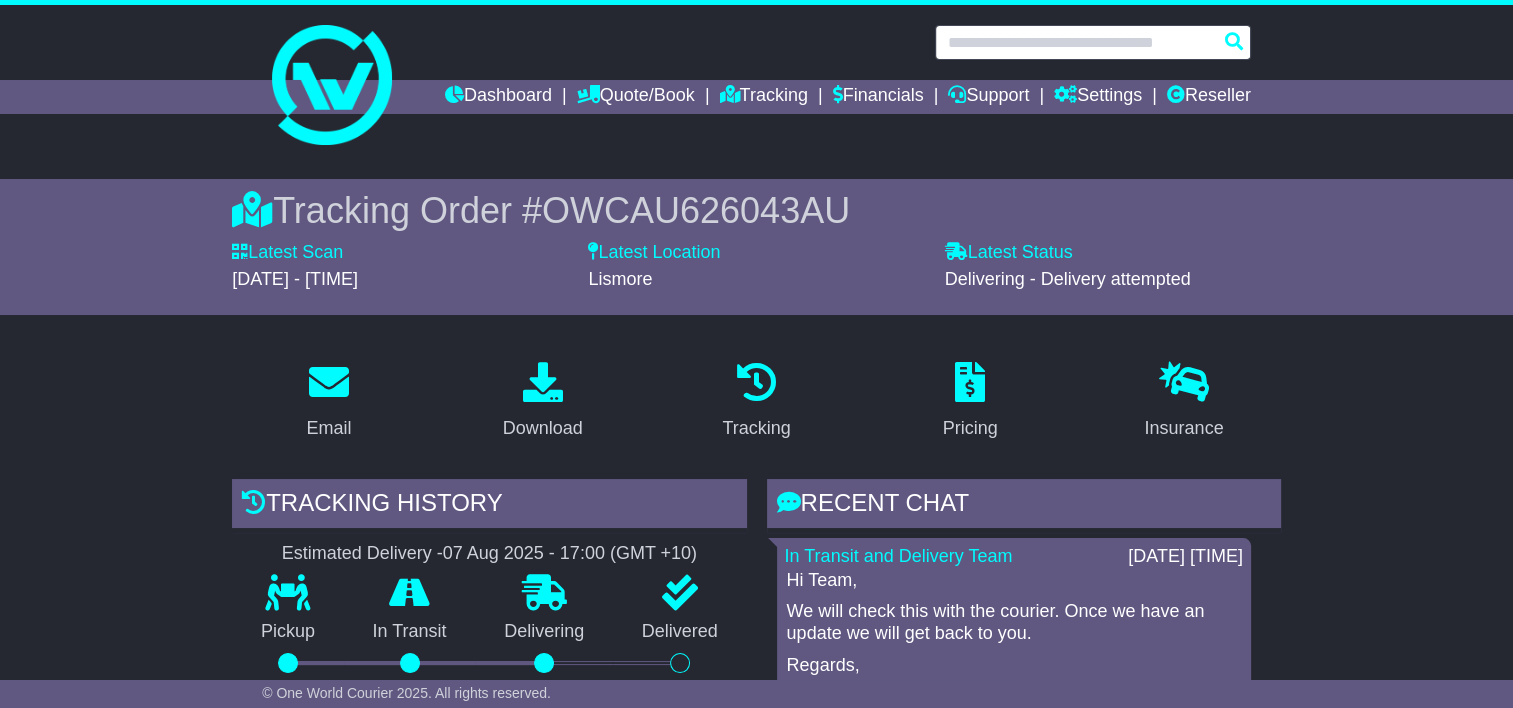 click at bounding box center [1093, 42] 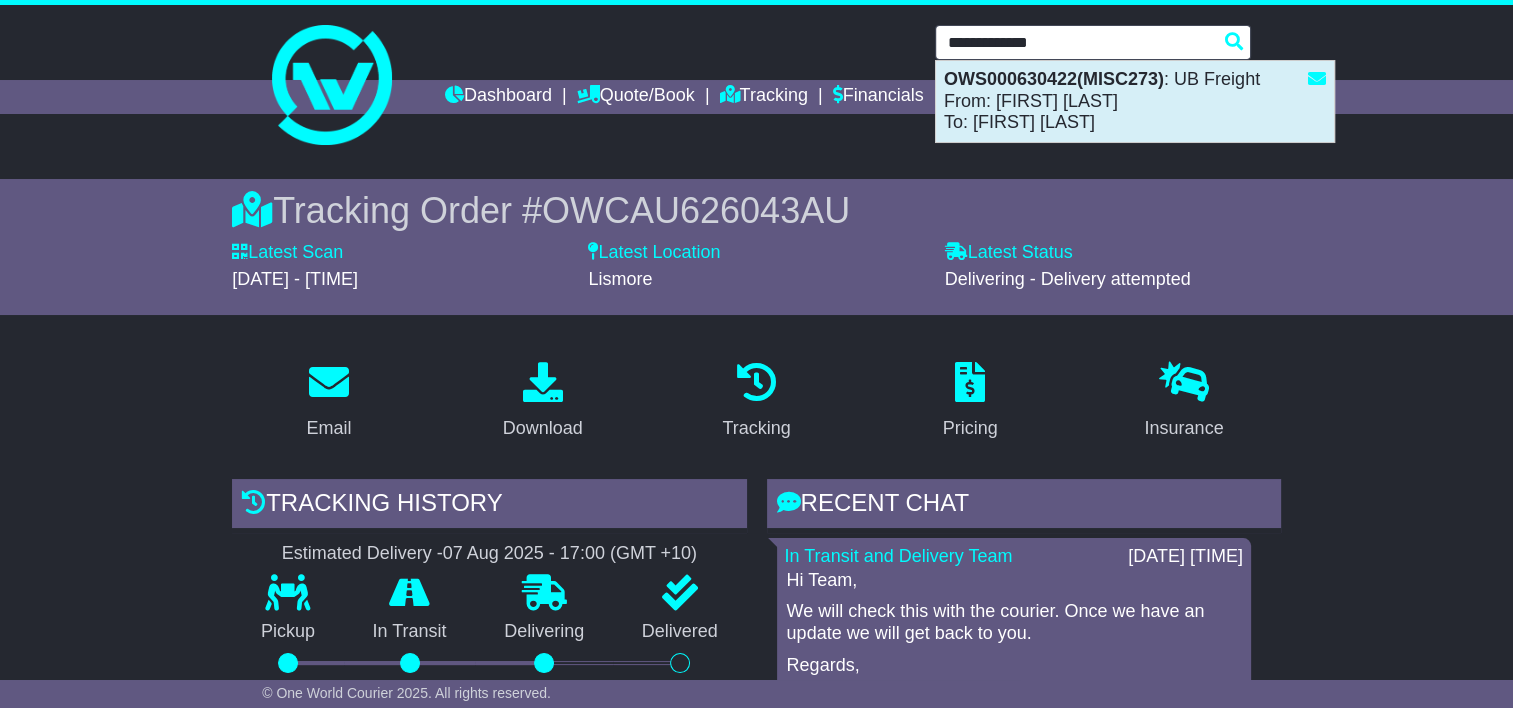 click on "OWS000630422(MISC273)" at bounding box center (1054, 79) 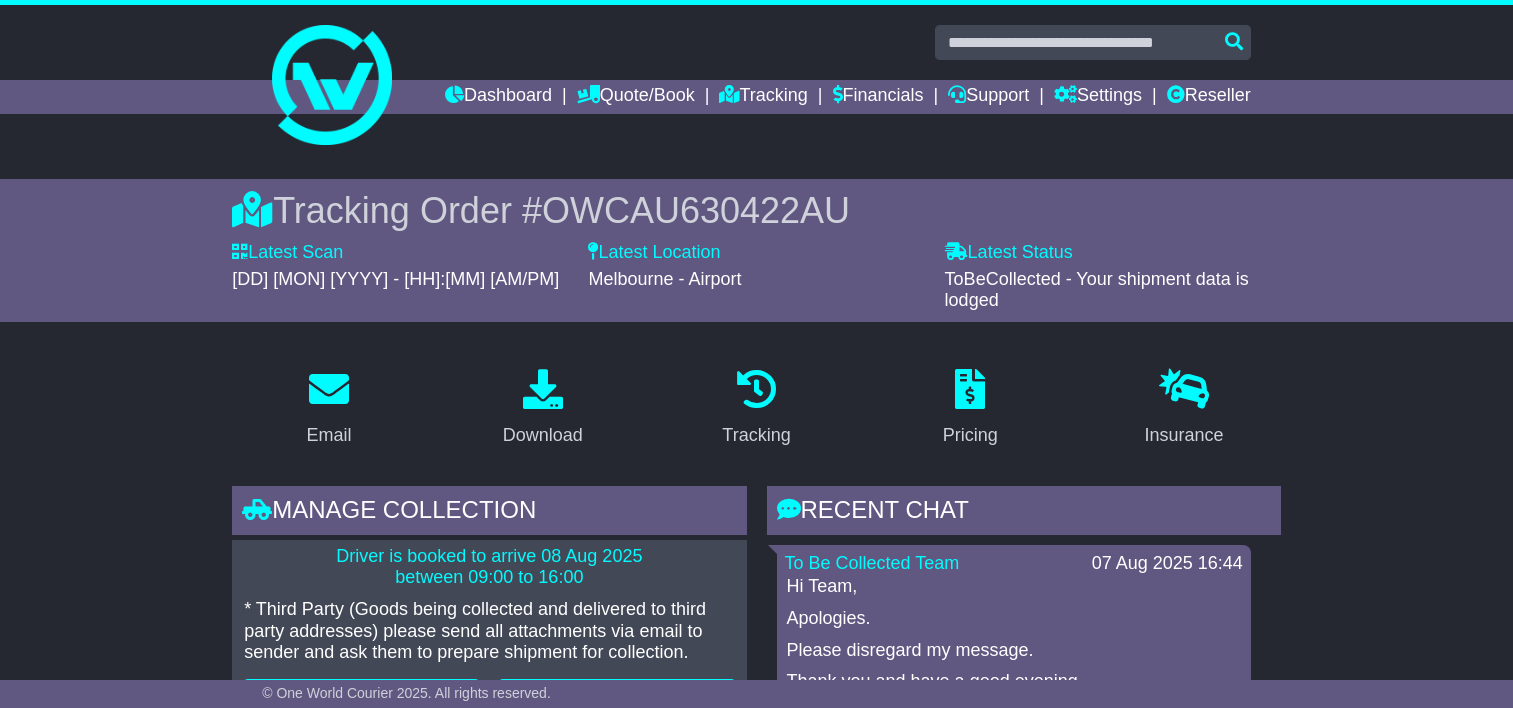 scroll, scrollTop: 0, scrollLeft: 0, axis: both 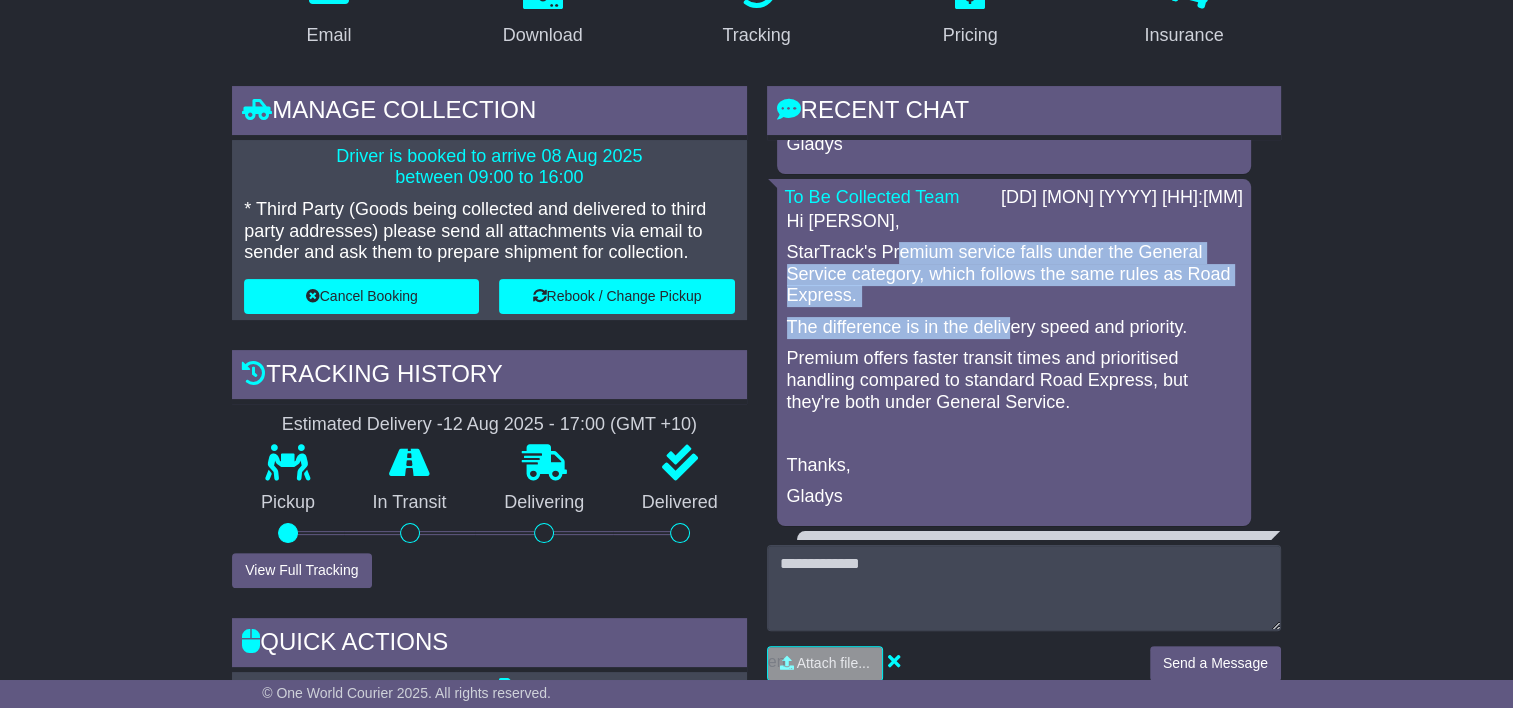 drag, startPoint x: 899, startPoint y: 257, endPoint x: 1006, endPoint y: 309, distance: 118.966385 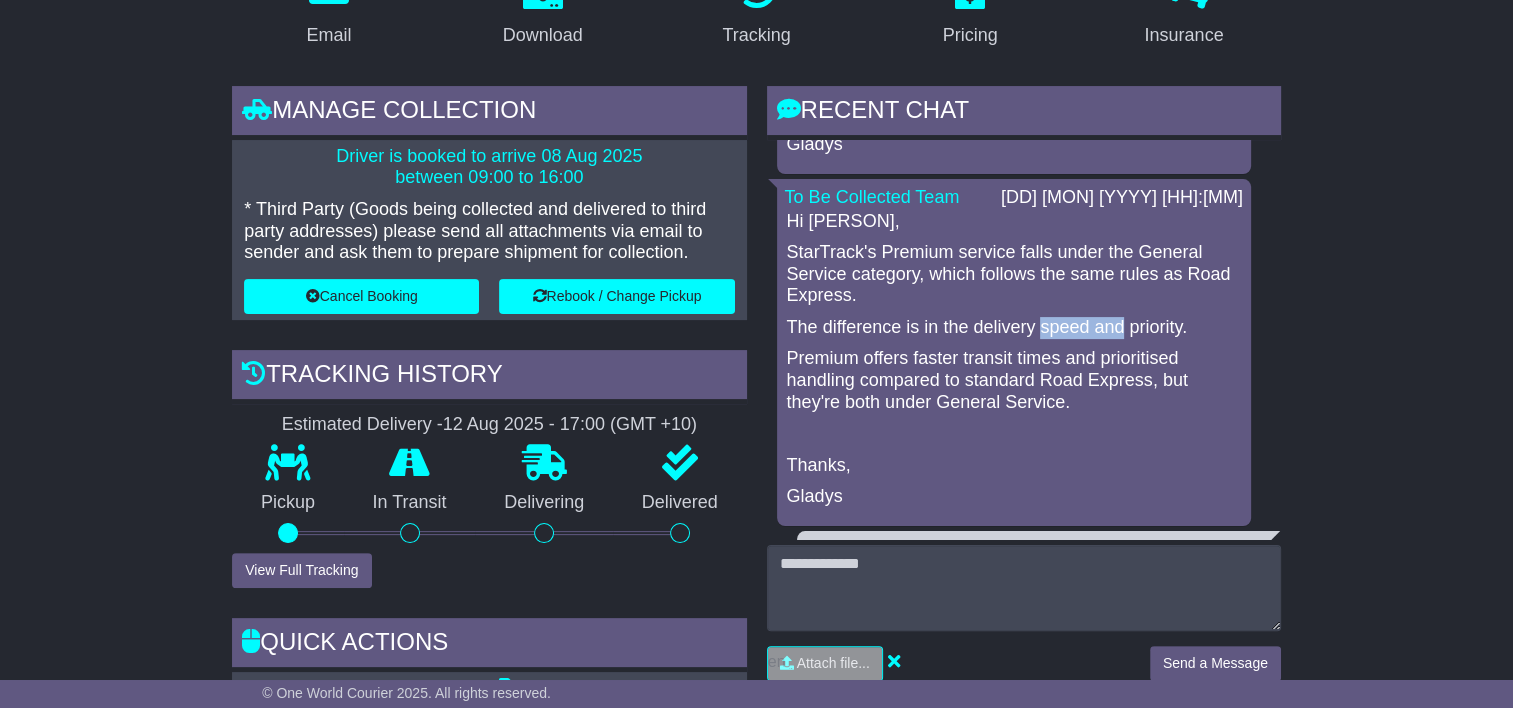 drag, startPoint x: 1038, startPoint y: 324, endPoint x: 1120, endPoint y: 318, distance: 82.219215 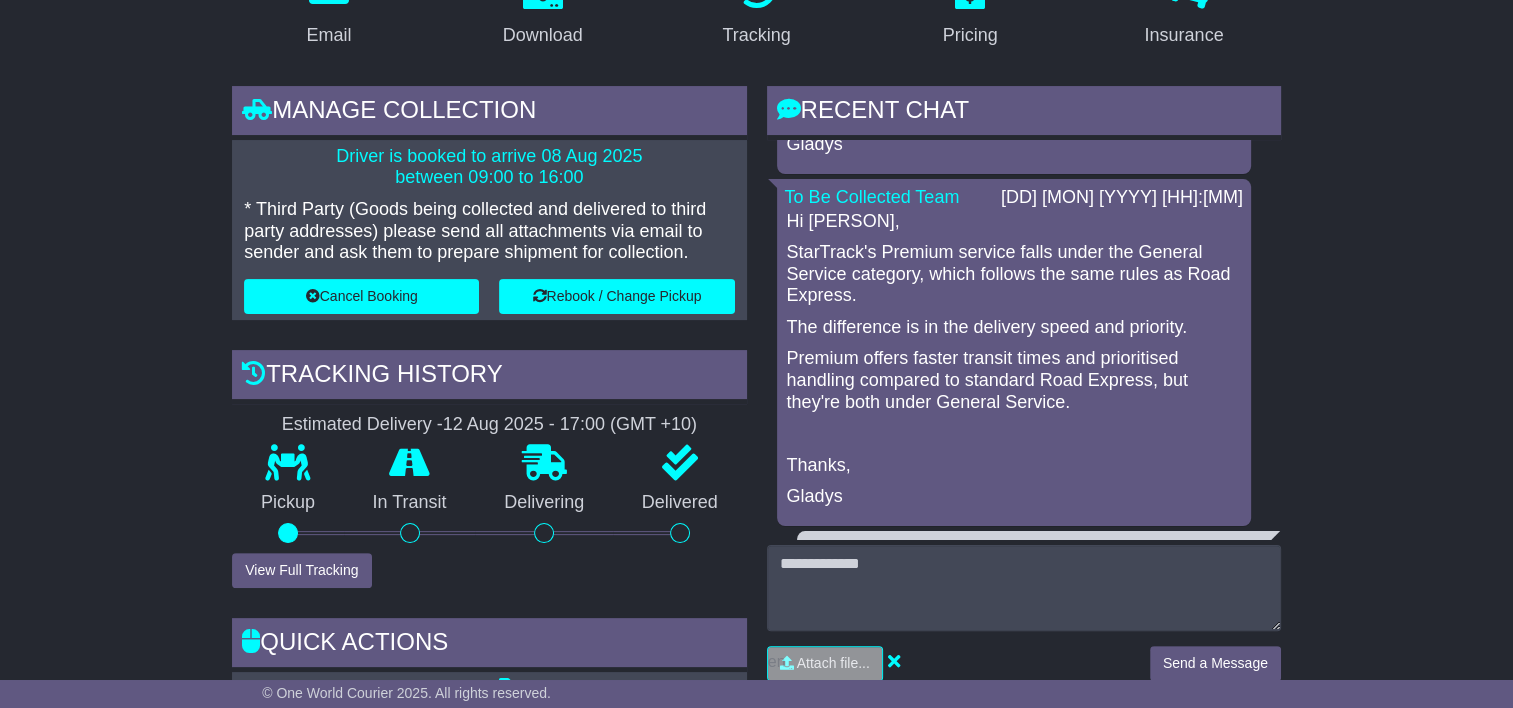 click on "Premium offers faster transit times and prioritised handling compared to standard Road Express, but they're both under General Service." at bounding box center (1014, 380) 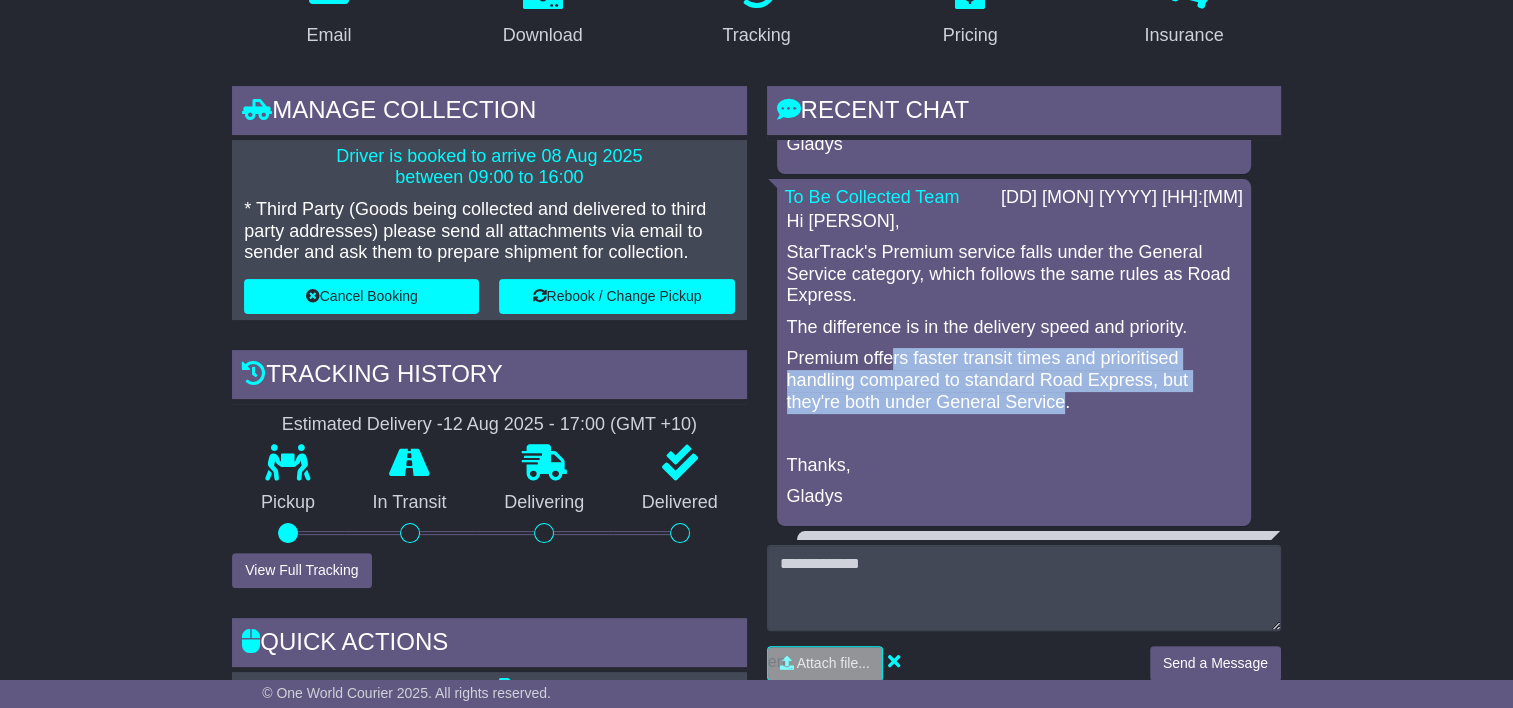 drag, startPoint x: 940, startPoint y: 361, endPoint x: 1056, endPoint y: 400, distance: 122.380554 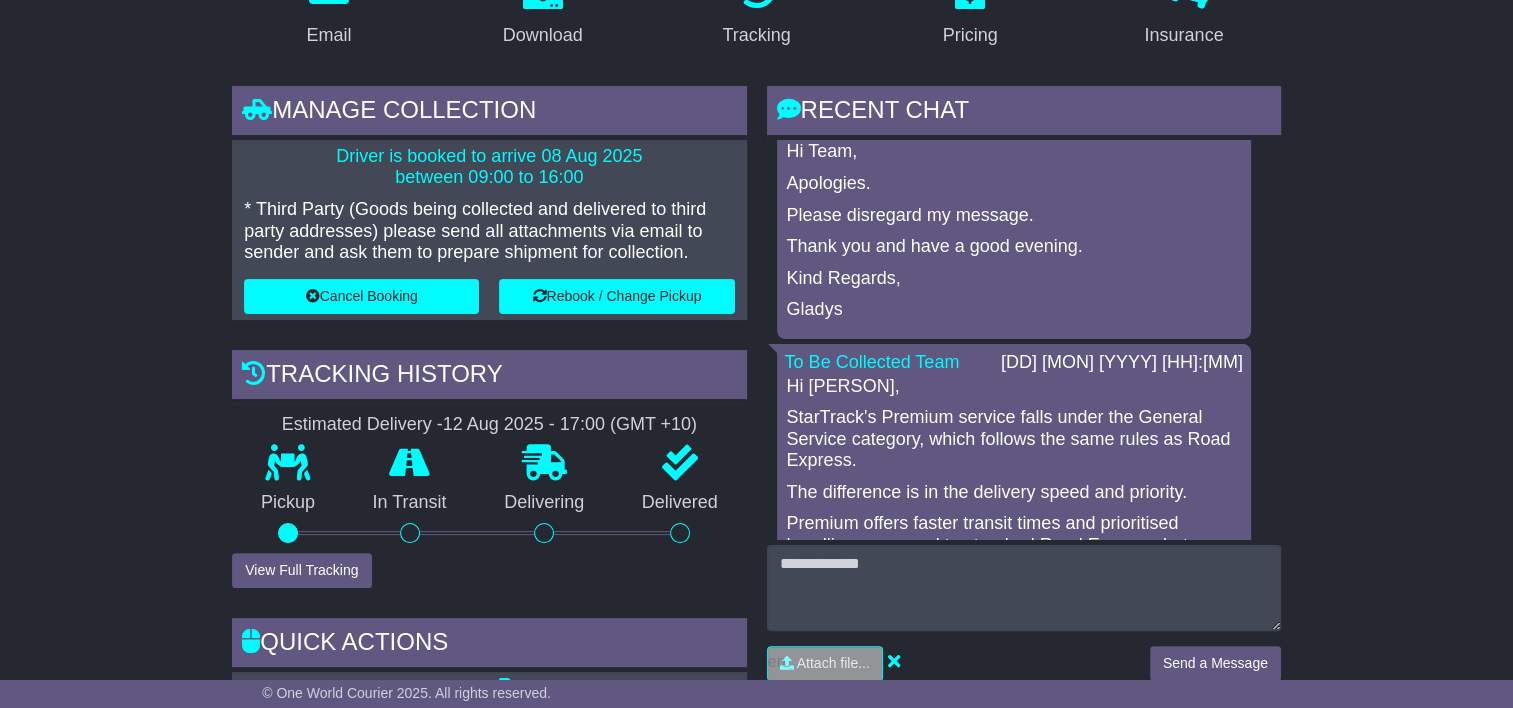 scroll, scrollTop: 0, scrollLeft: 0, axis: both 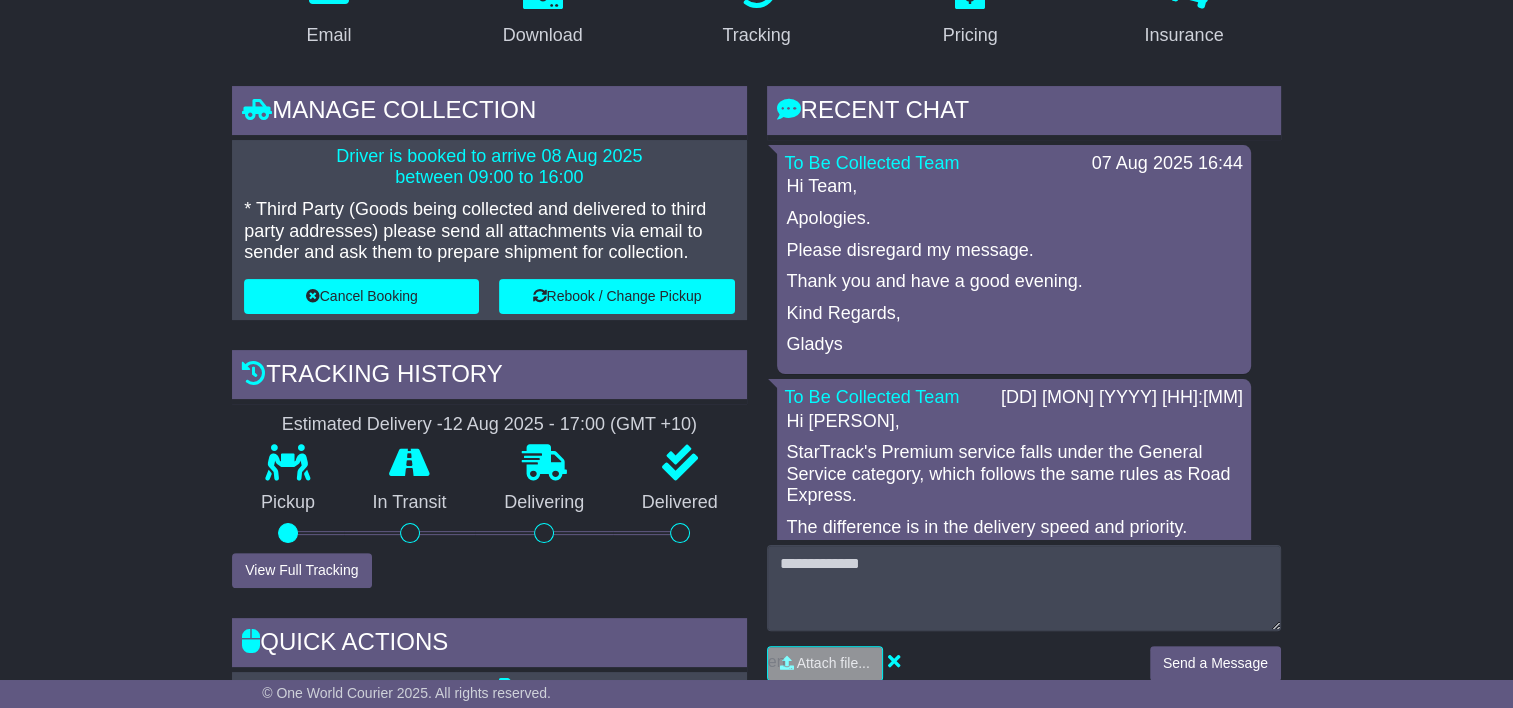 click on "Thank you and have a good evening." at bounding box center [1014, 282] 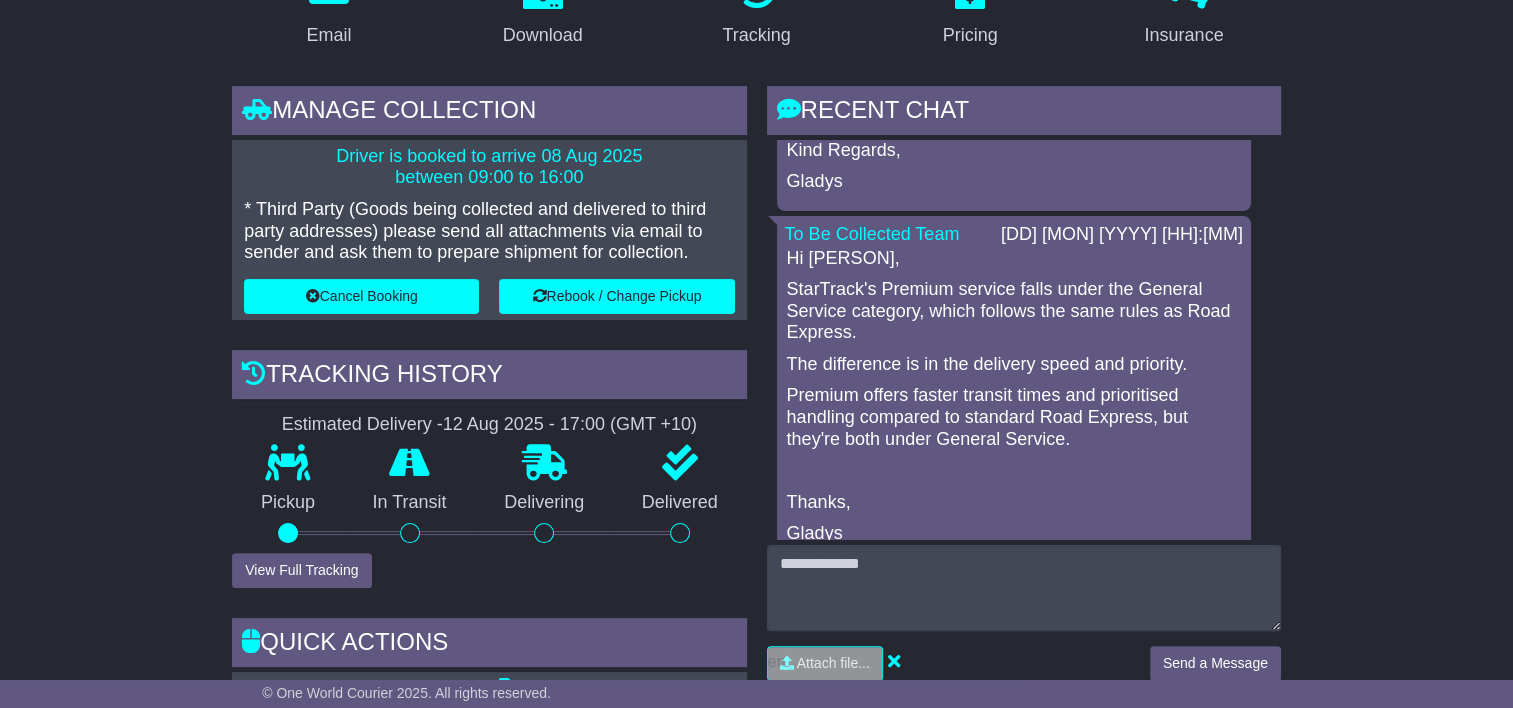 scroll, scrollTop: 200, scrollLeft: 0, axis: vertical 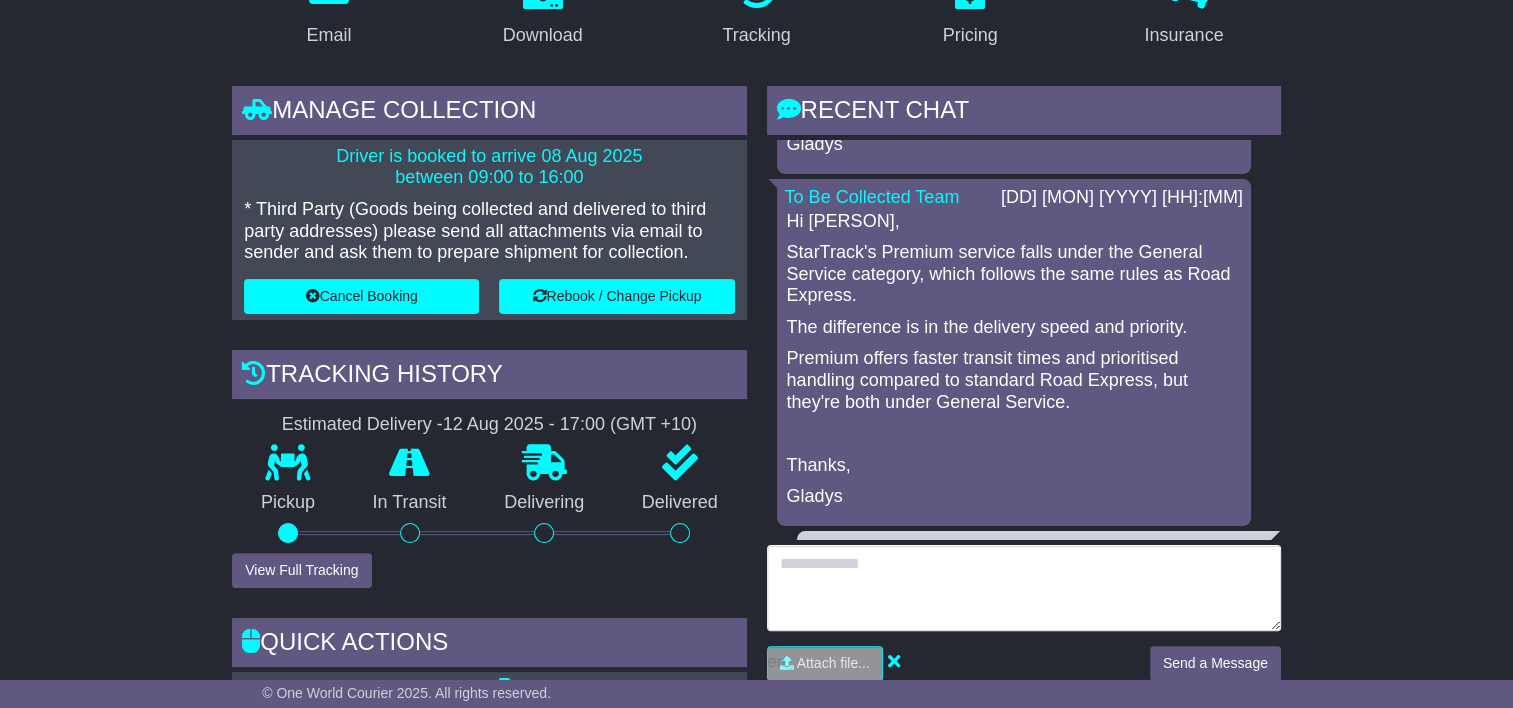 click at bounding box center [1024, 588] 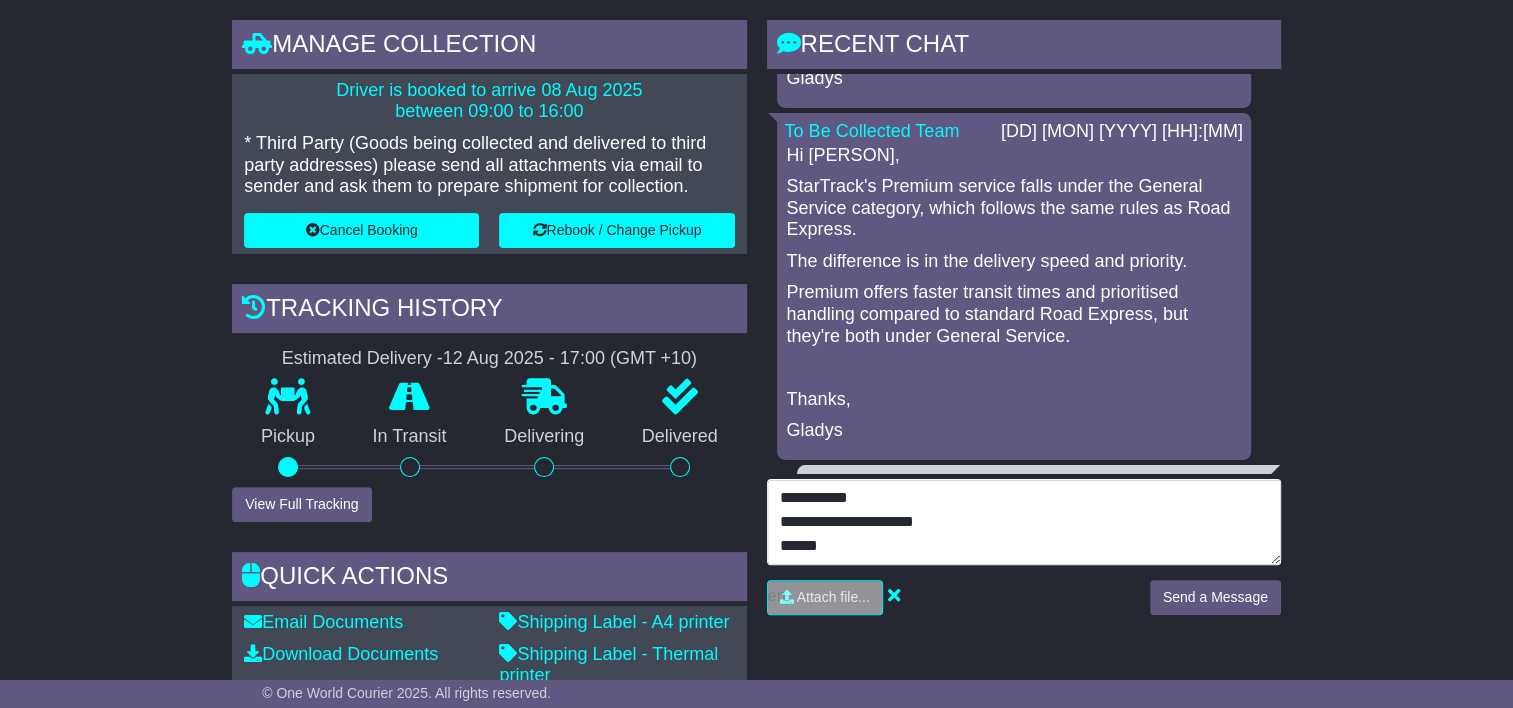 scroll, scrollTop: 600, scrollLeft: 0, axis: vertical 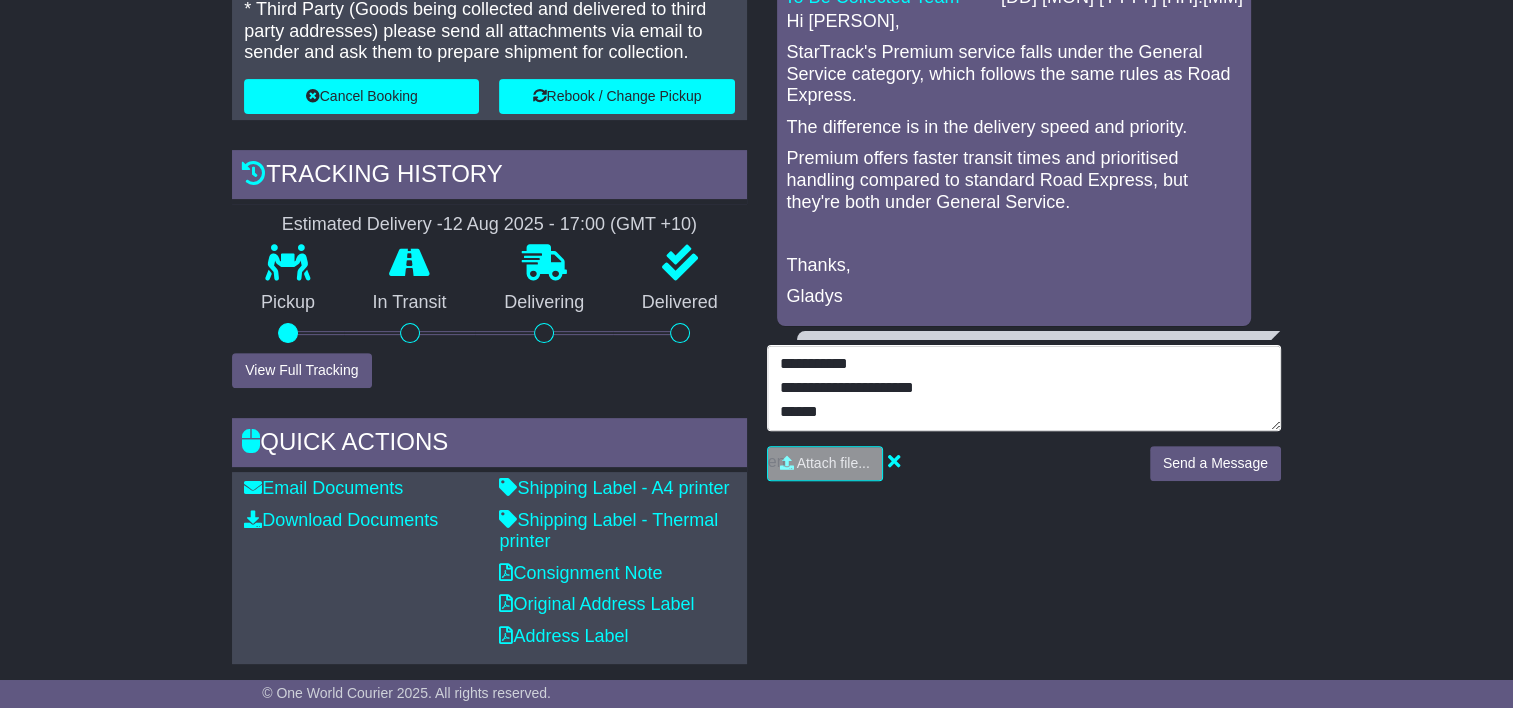 type on "**********" 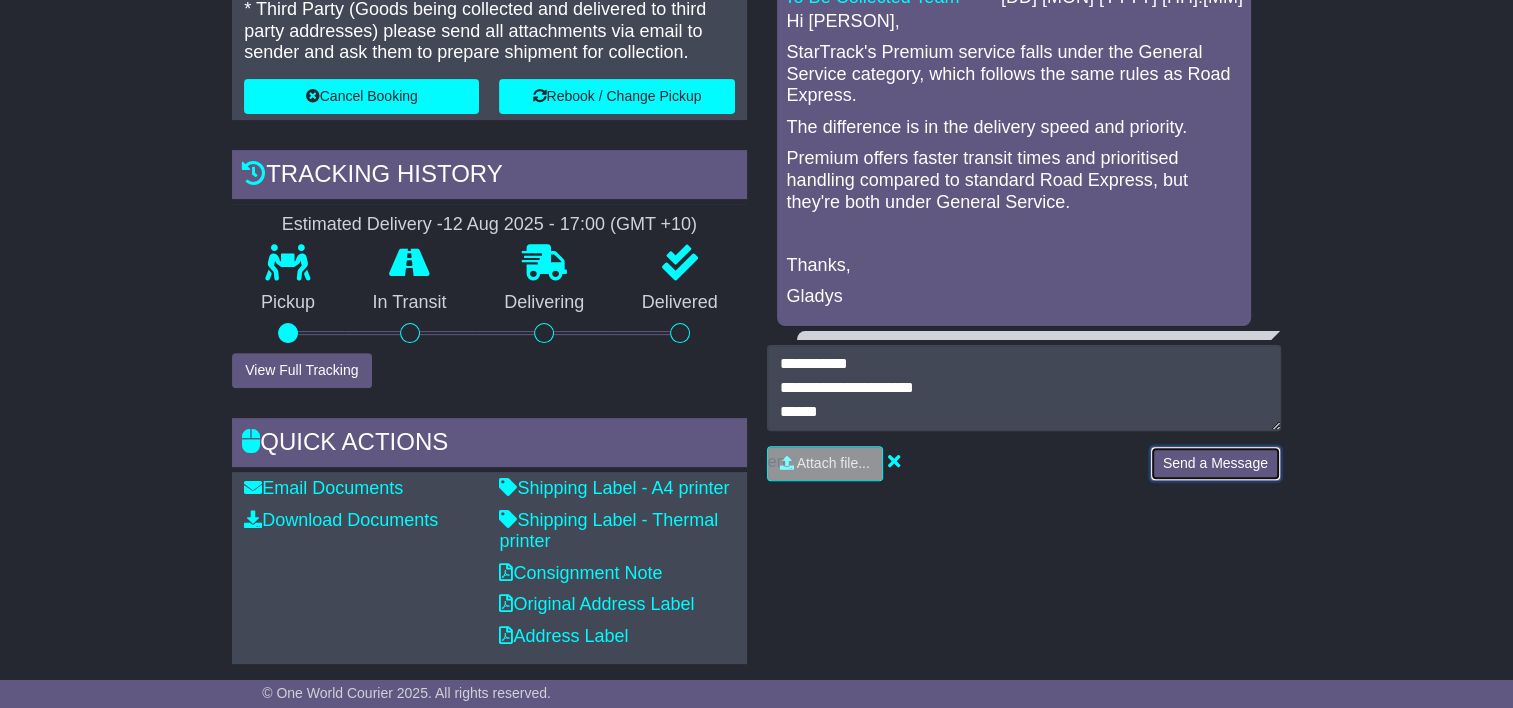 click on "Send a Message" at bounding box center (1215, 463) 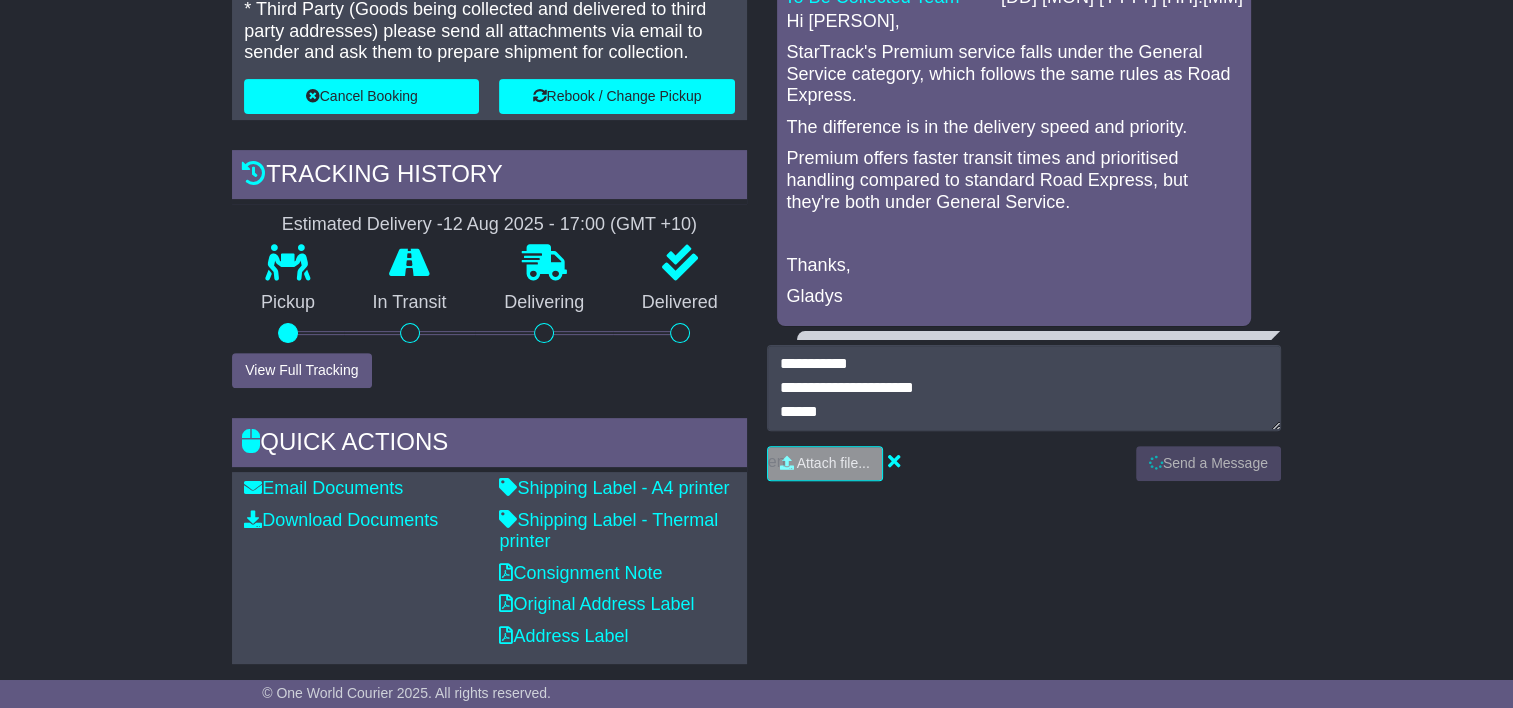 scroll, scrollTop: 200, scrollLeft: 0, axis: vertical 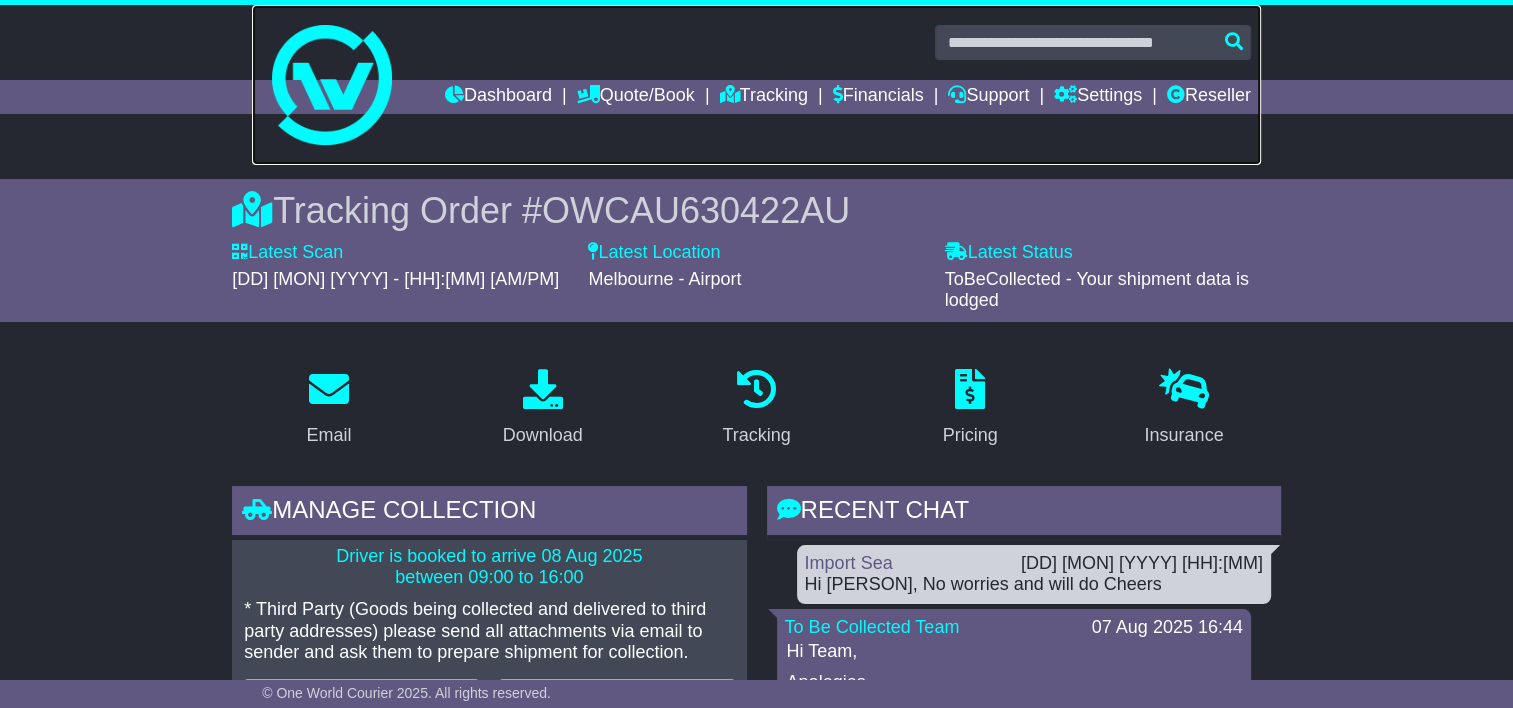 drag, startPoint x: 1065, startPoint y: 20, endPoint x: 1064, endPoint y: 35, distance: 15.033297 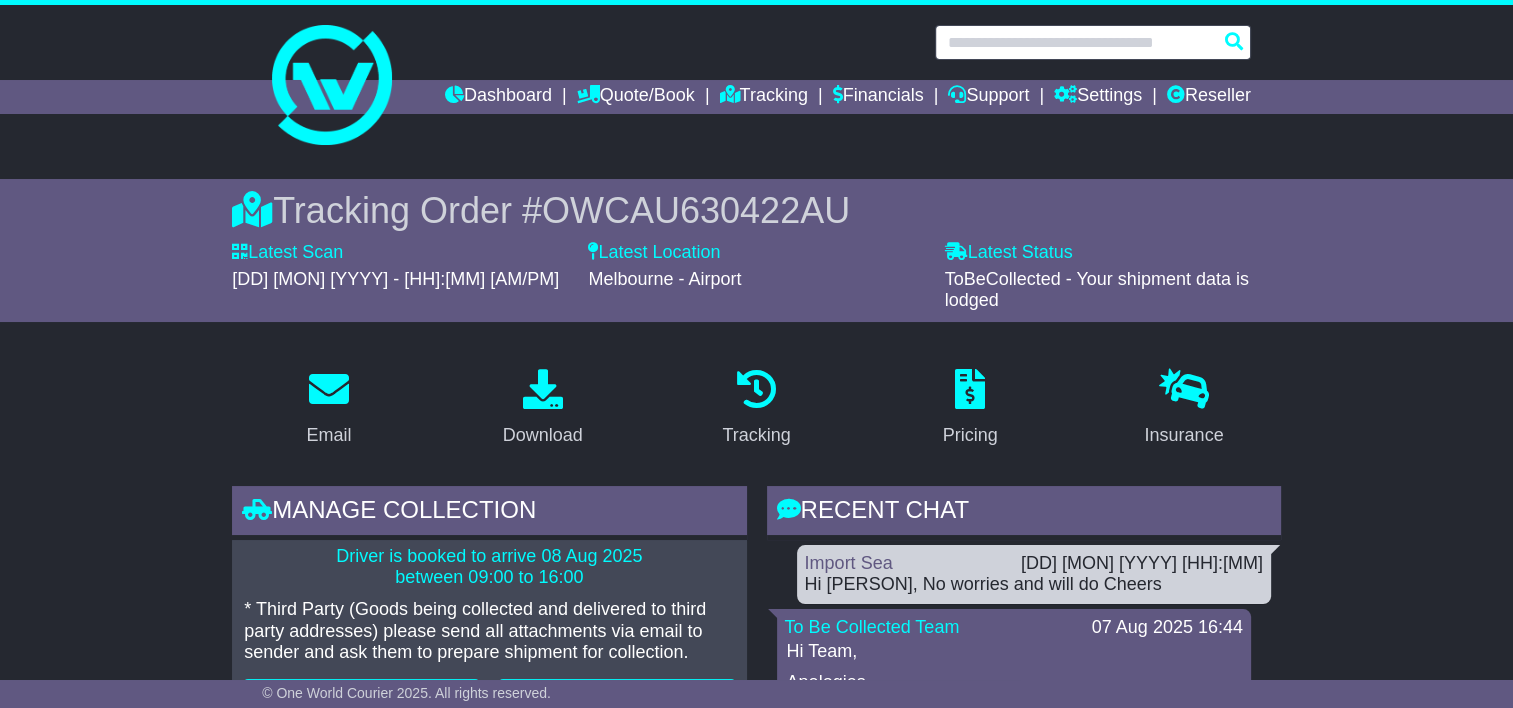 click at bounding box center [1093, 42] 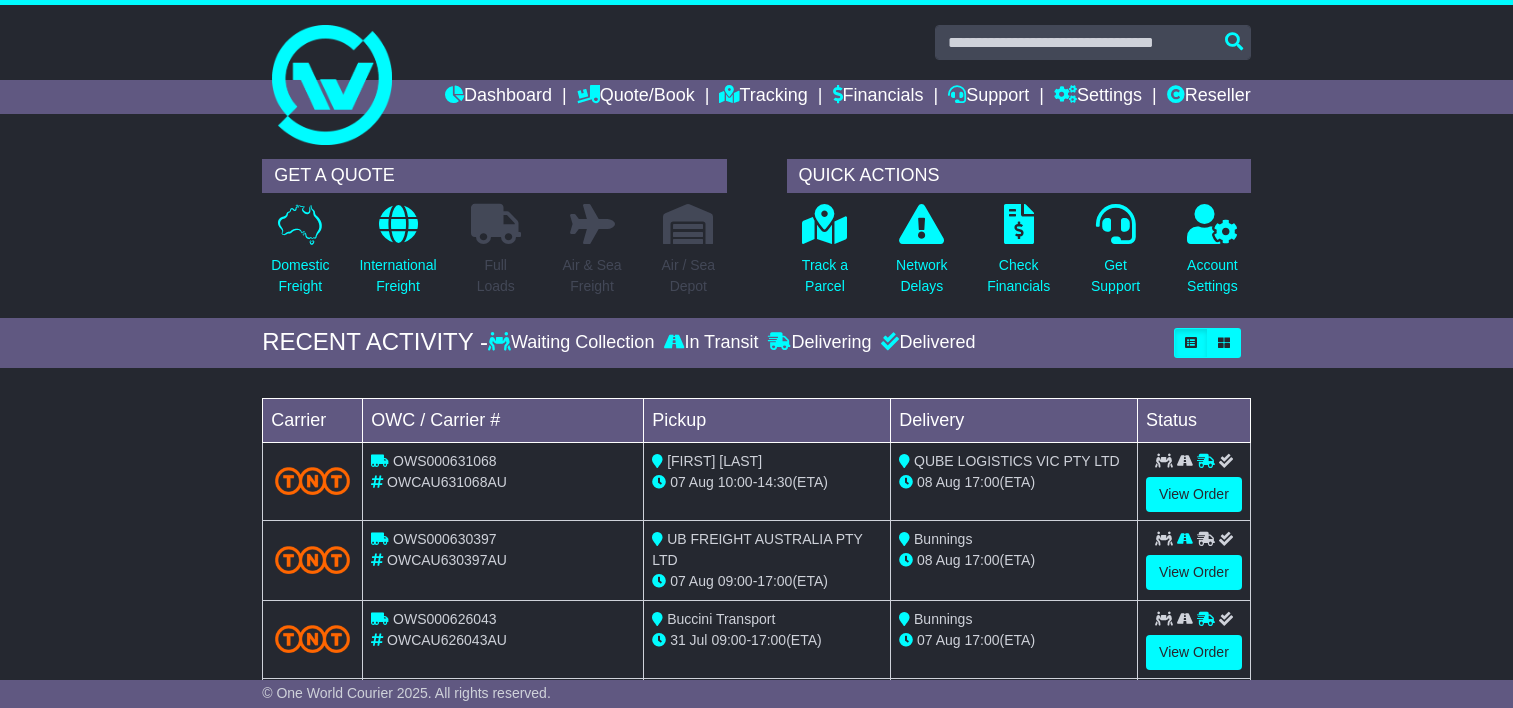scroll, scrollTop: 0, scrollLeft: 0, axis: both 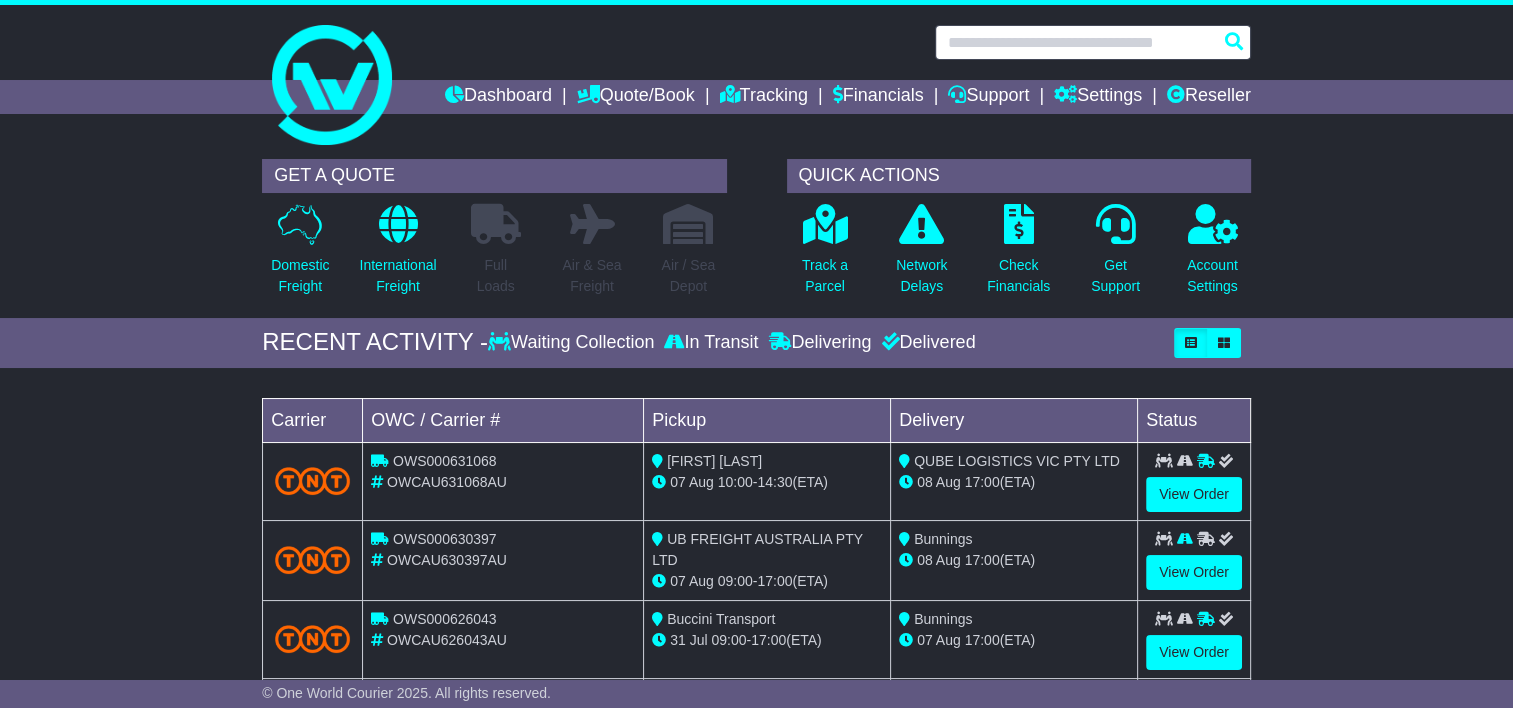 click at bounding box center [1093, 42] 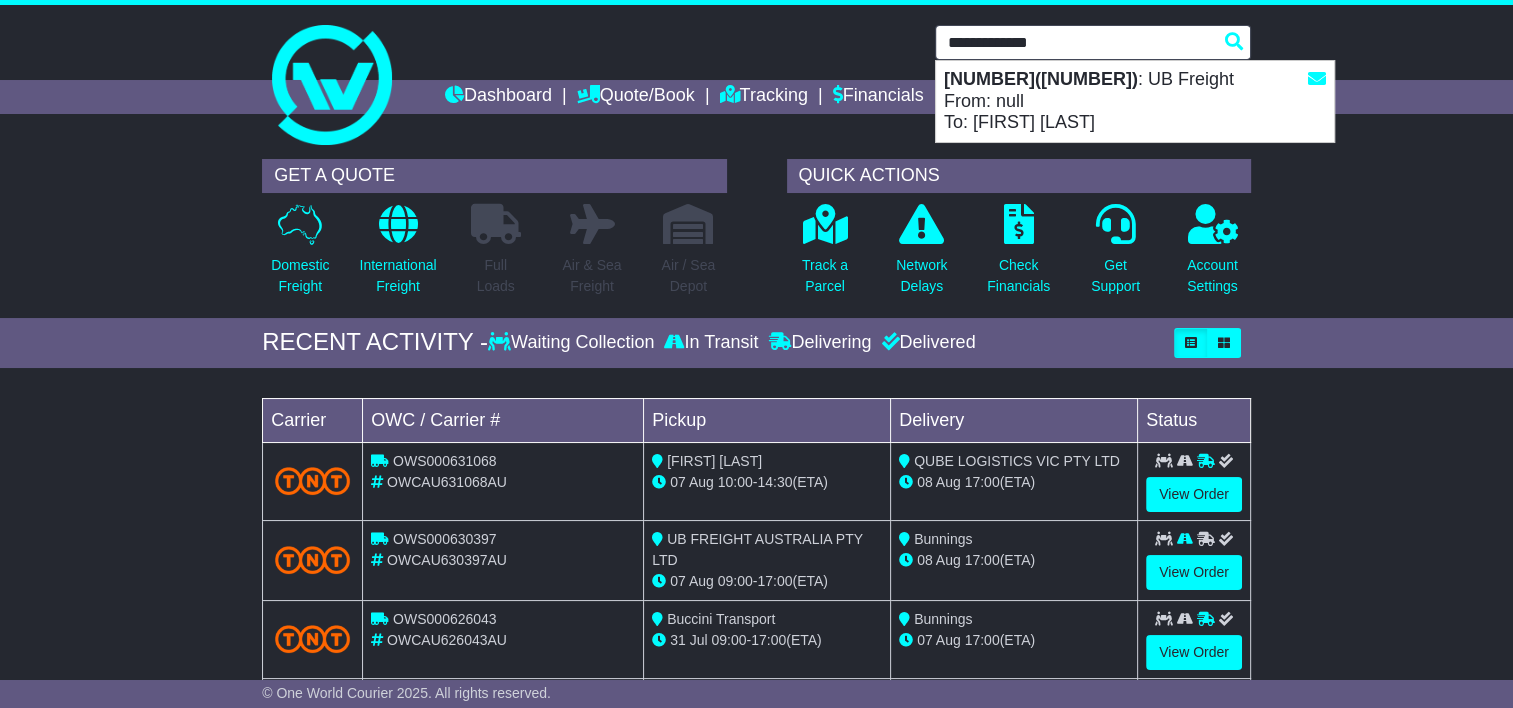 click on "[NUMBER]([NUMBER])" at bounding box center [1041, 79] 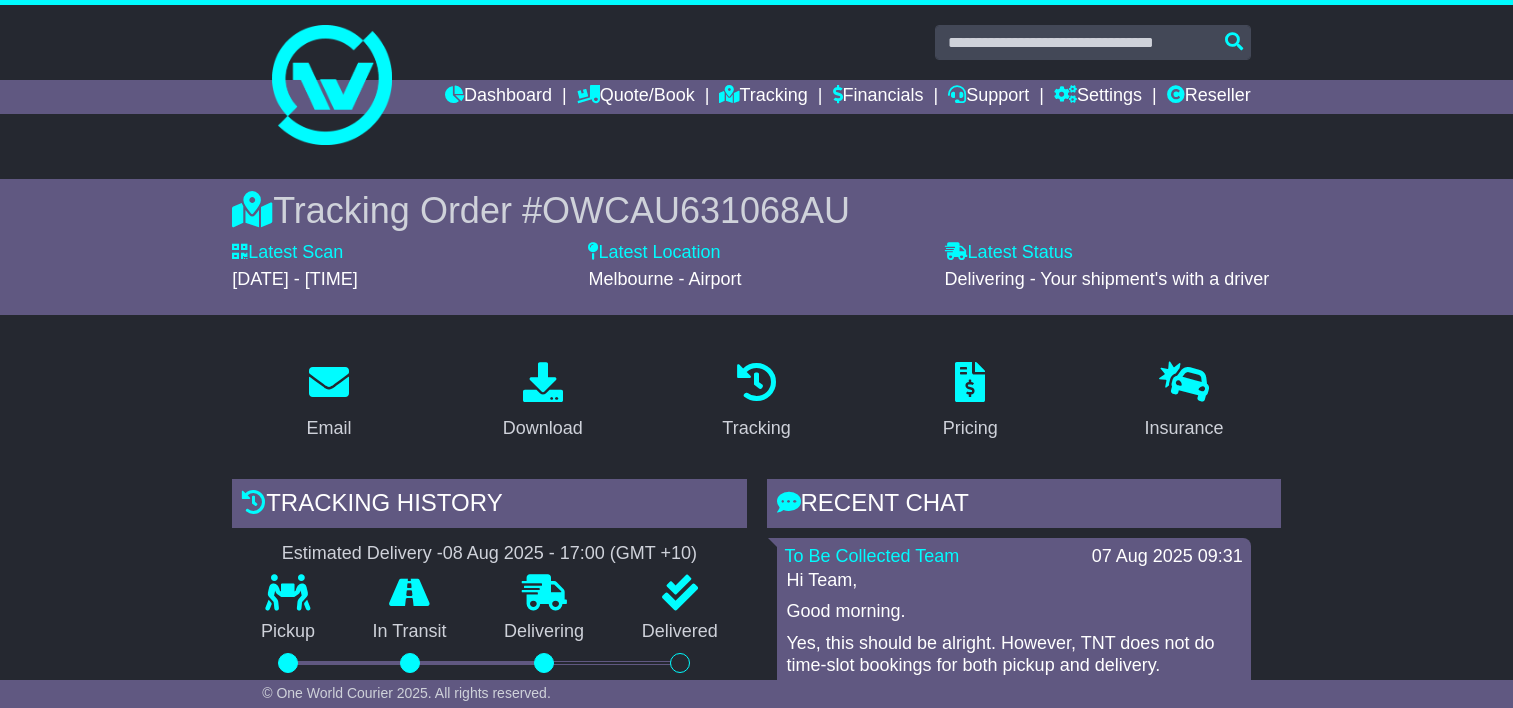 scroll, scrollTop: 0, scrollLeft: 0, axis: both 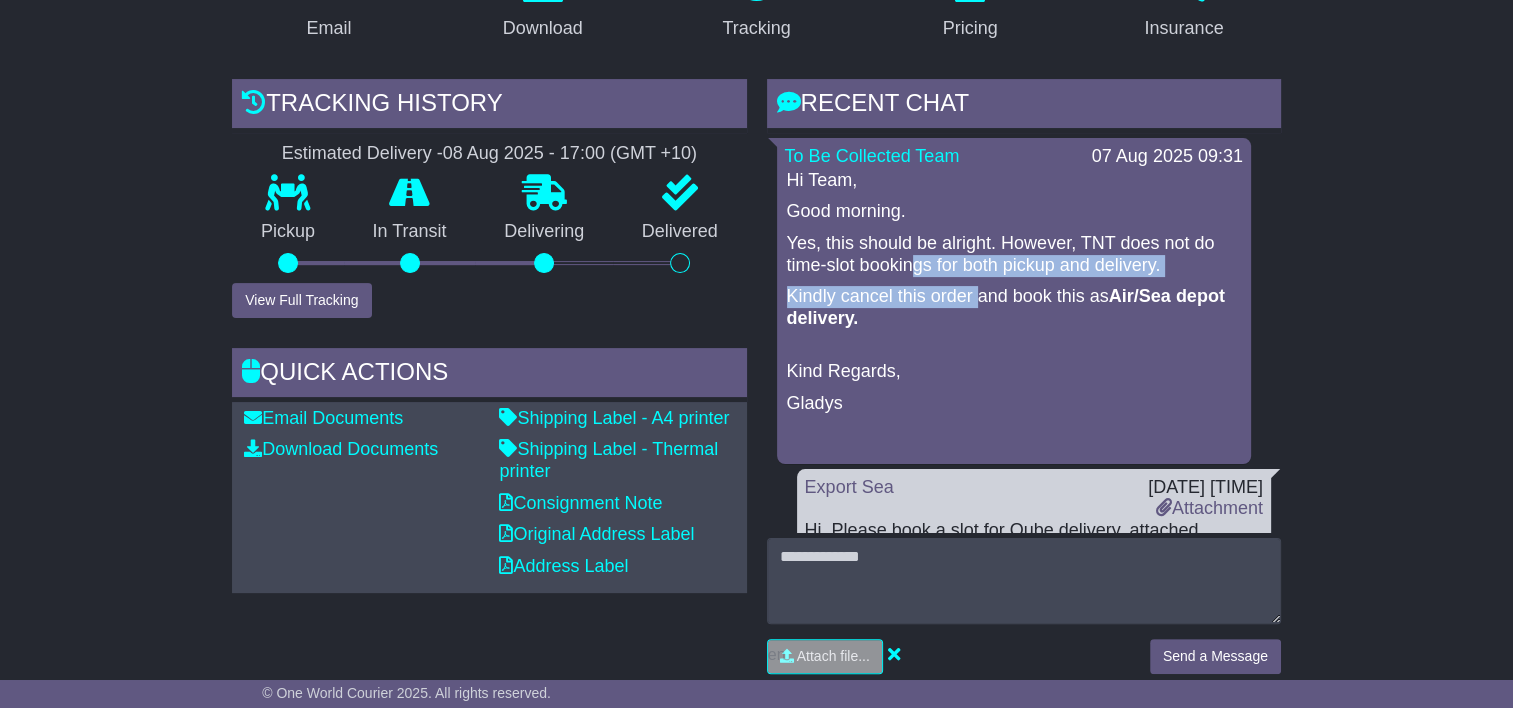 drag, startPoint x: 979, startPoint y: 296, endPoint x: 912, endPoint y: 253, distance: 79.61156 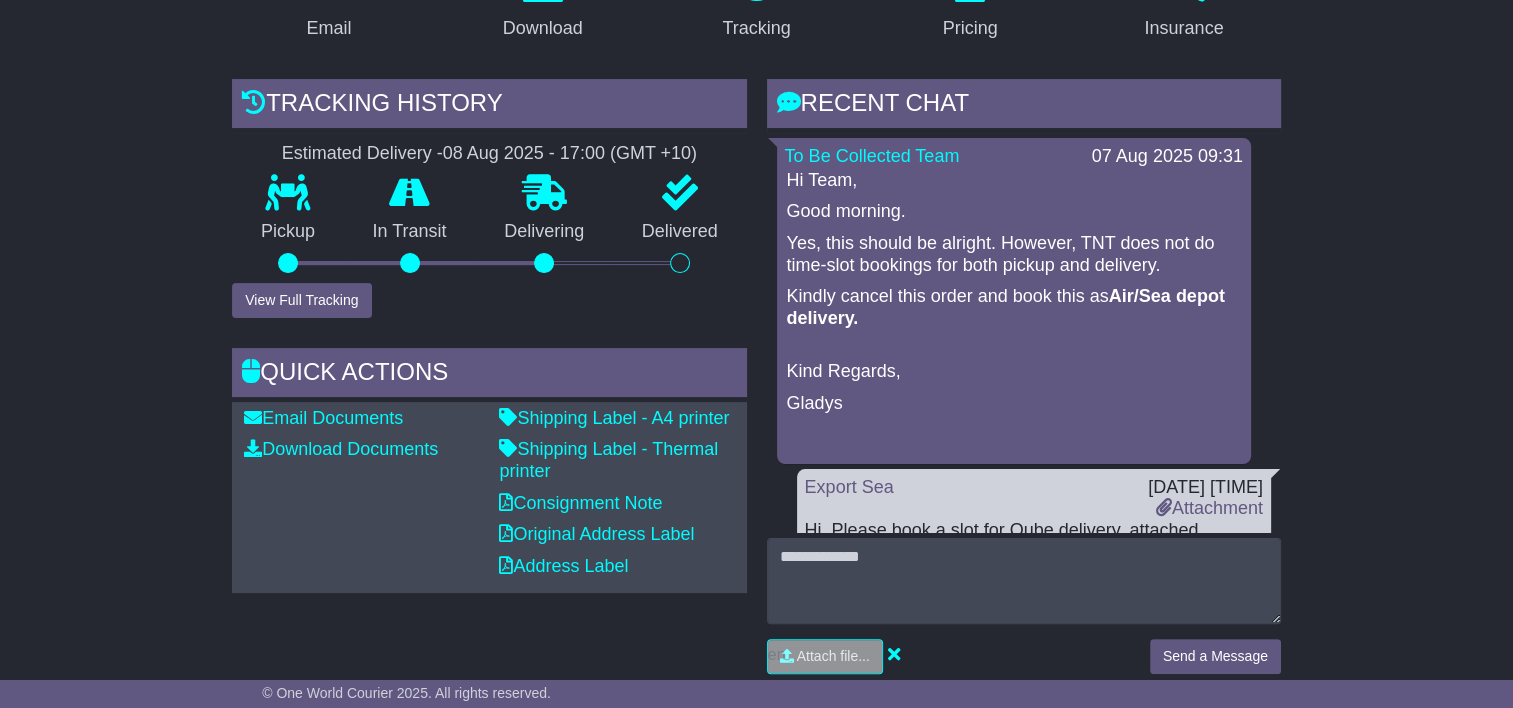 drag, startPoint x: 912, startPoint y: 253, endPoint x: 992, endPoint y: 284, distance: 85.79627 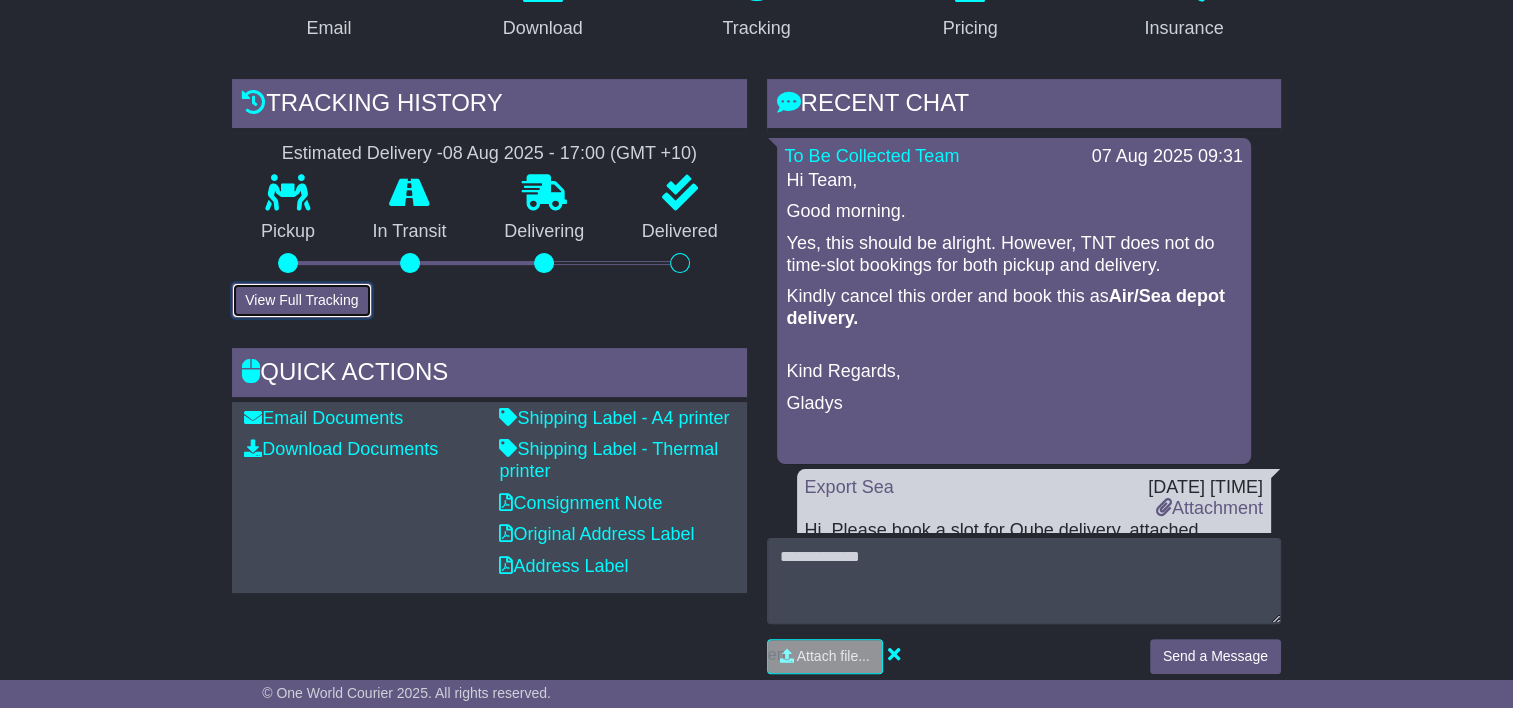 click on "View Full Tracking" at bounding box center (301, 300) 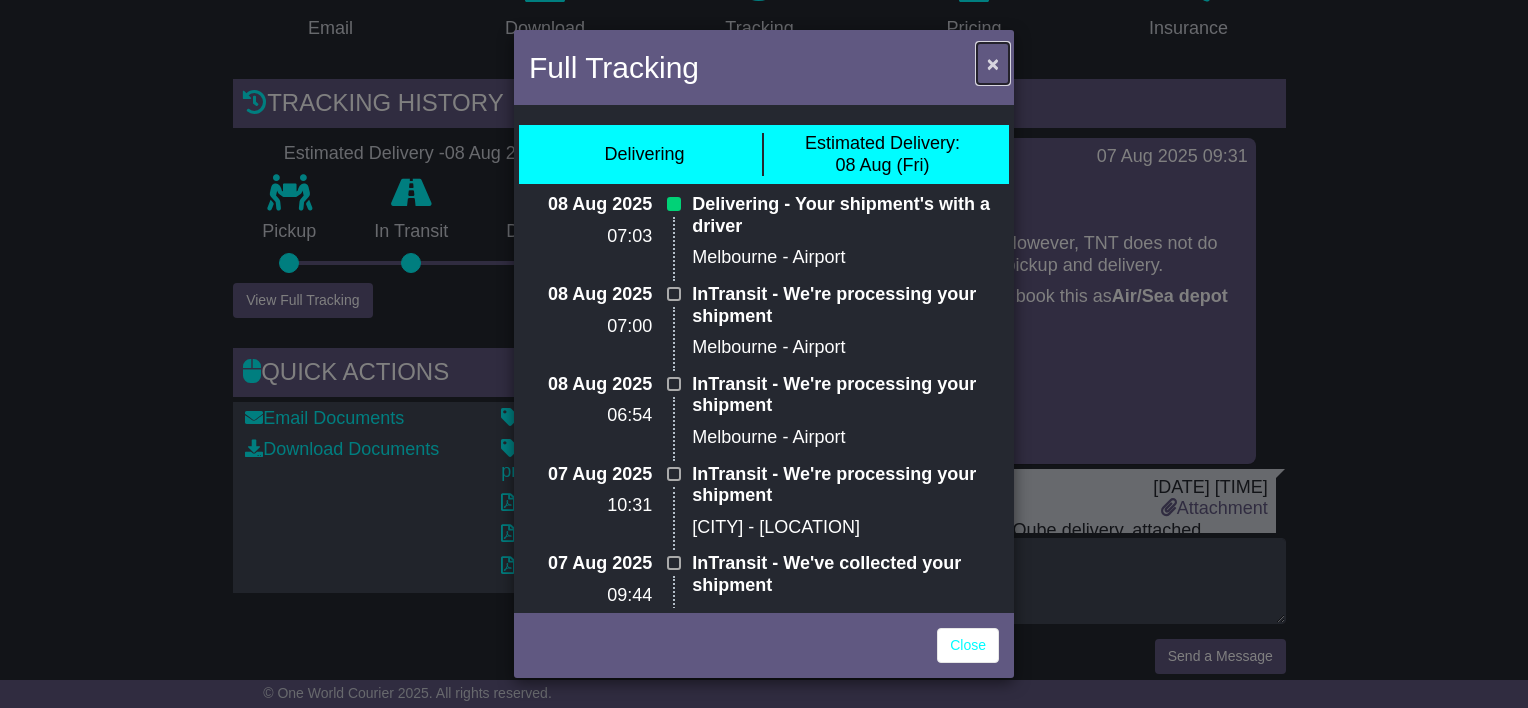 click on "×" at bounding box center [993, 63] 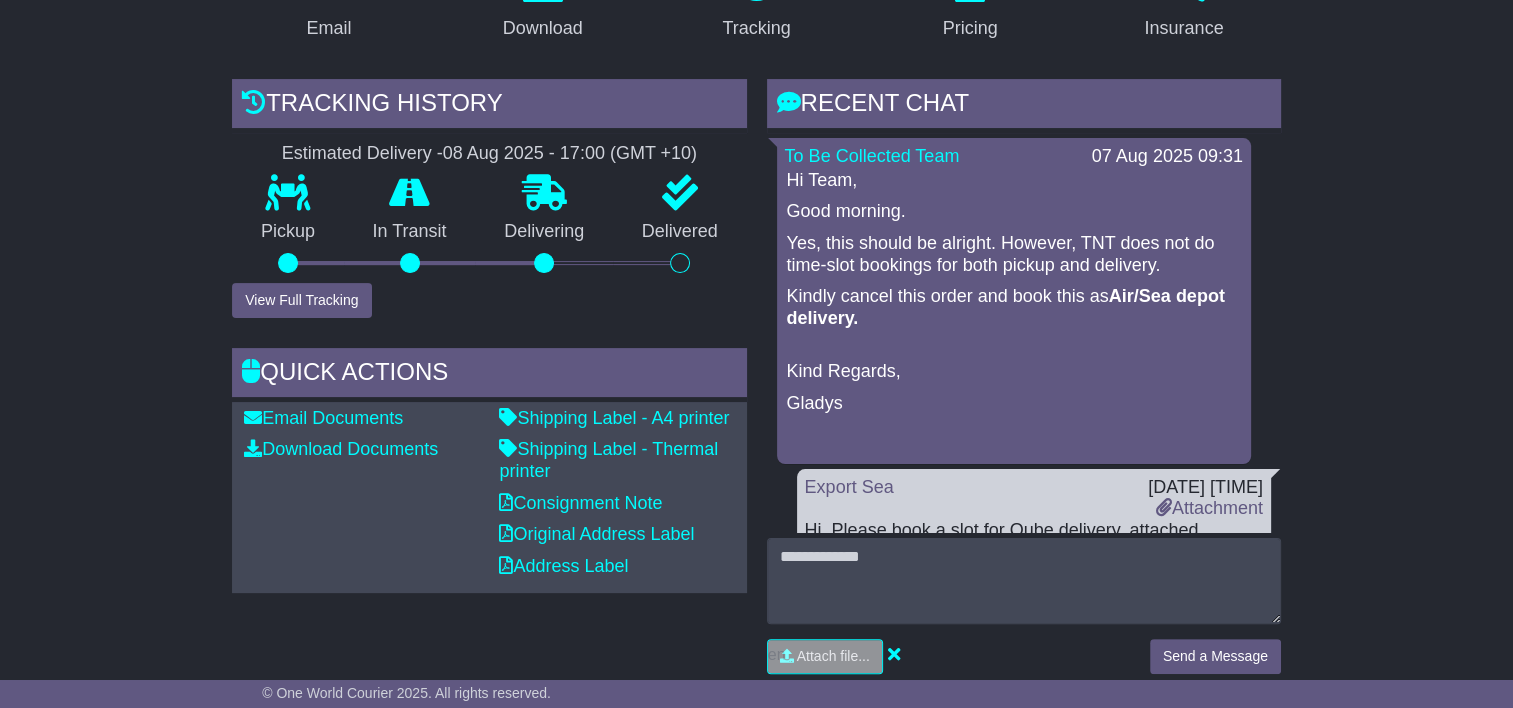 click on "Email
Download
Tracking
Pricing
Insurance" at bounding box center (756, 972) 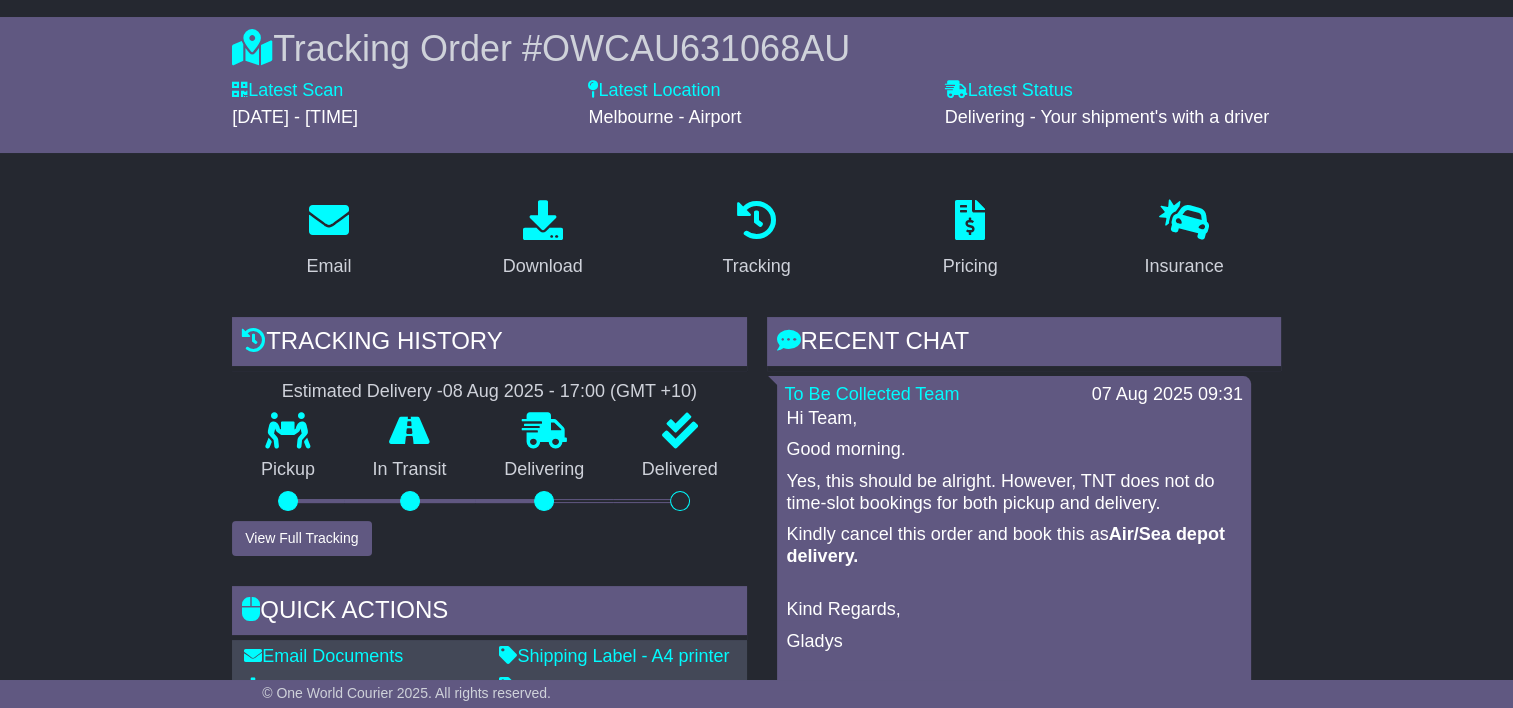 scroll, scrollTop: 400, scrollLeft: 0, axis: vertical 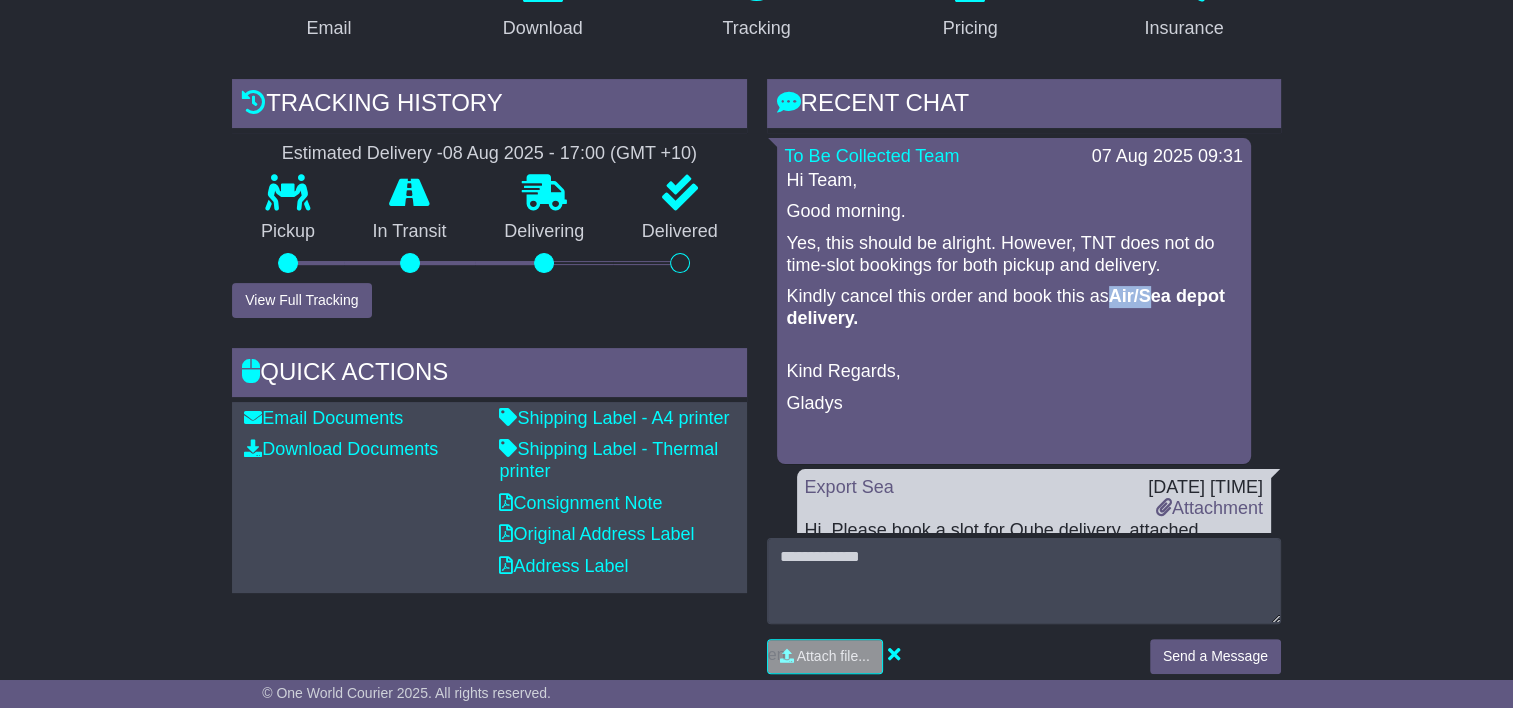 drag, startPoint x: 1112, startPoint y: 292, endPoint x: 1159, endPoint y: 293, distance: 47.010635 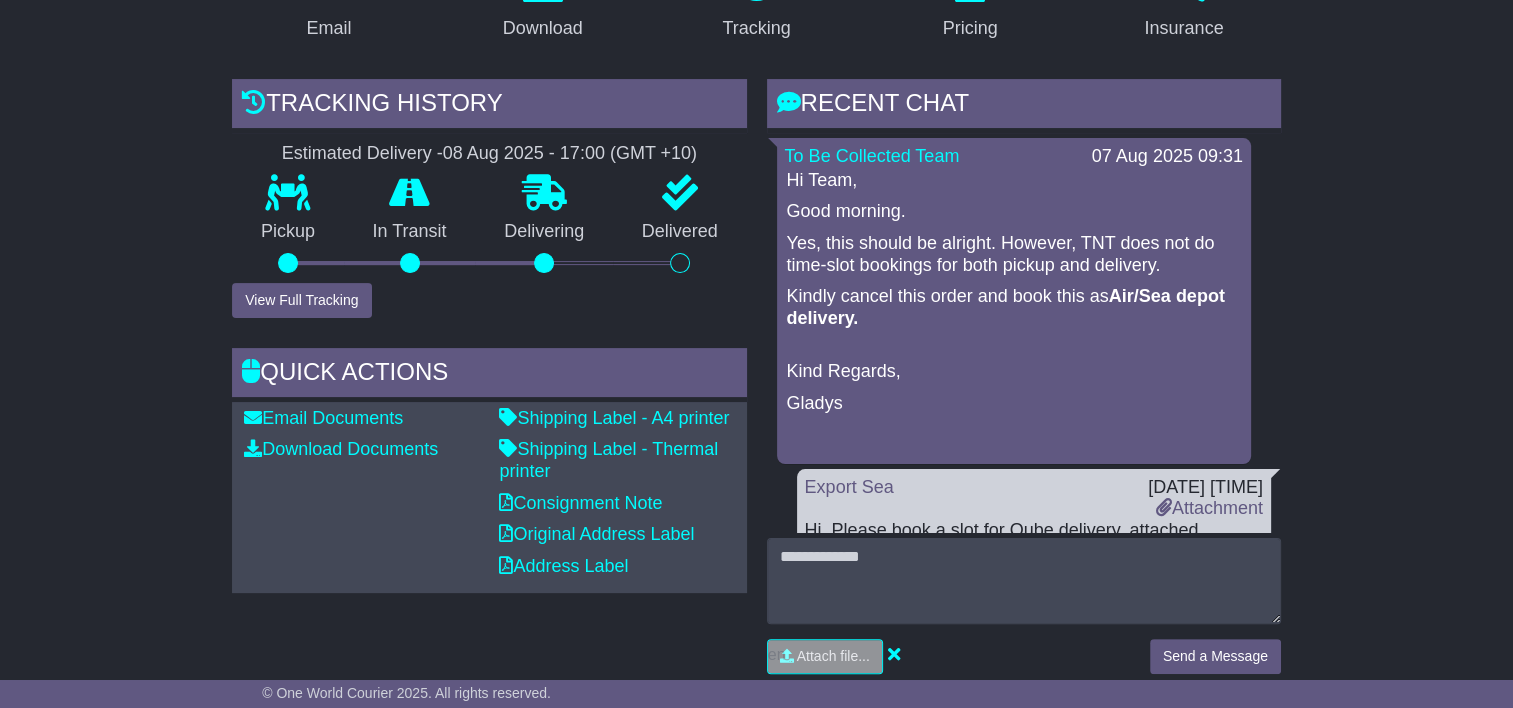 drag, startPoint x: 1159, startPoint y: 293, endPoint x: 1190, endPoint y: 303, distance: 32.572994 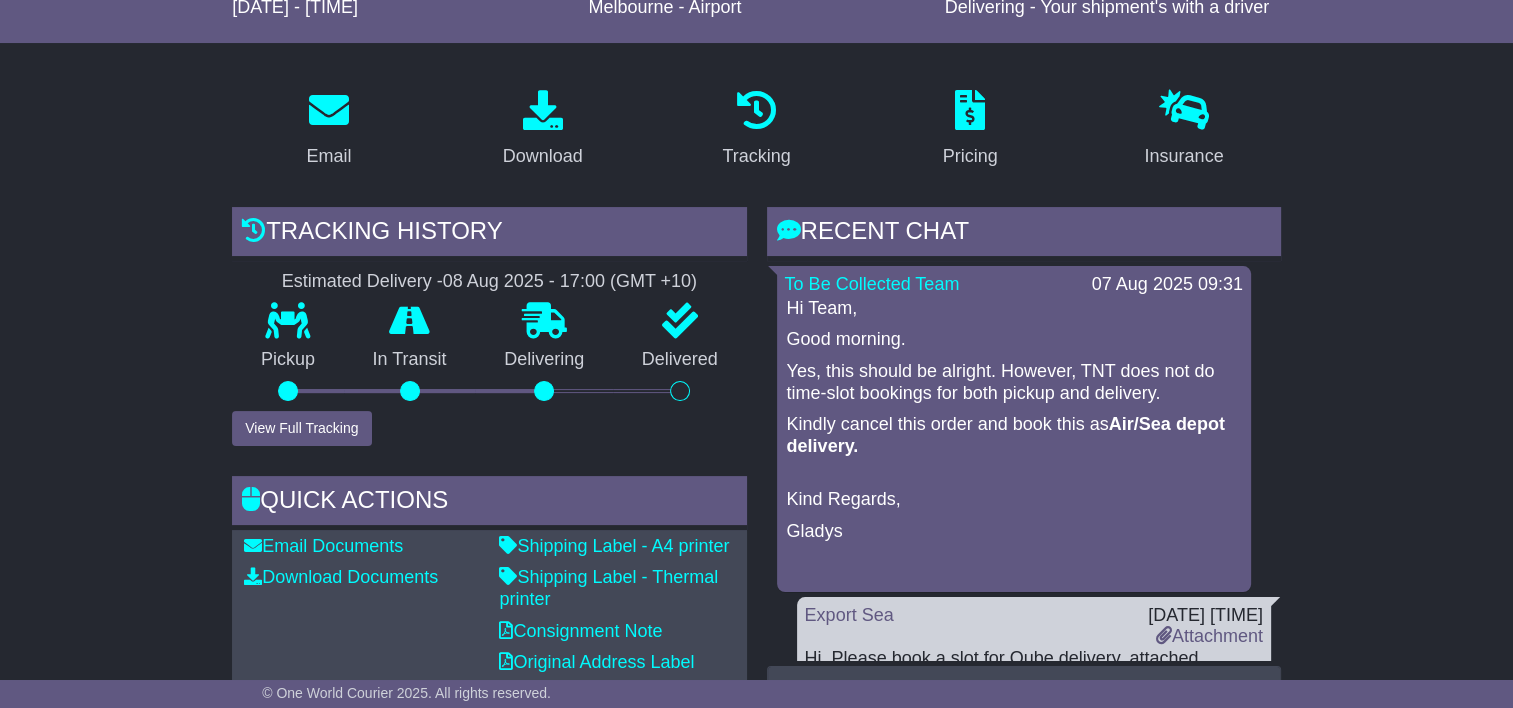 scroll, scrollTop: 200, scrollLeft: 0, axis: vertical 